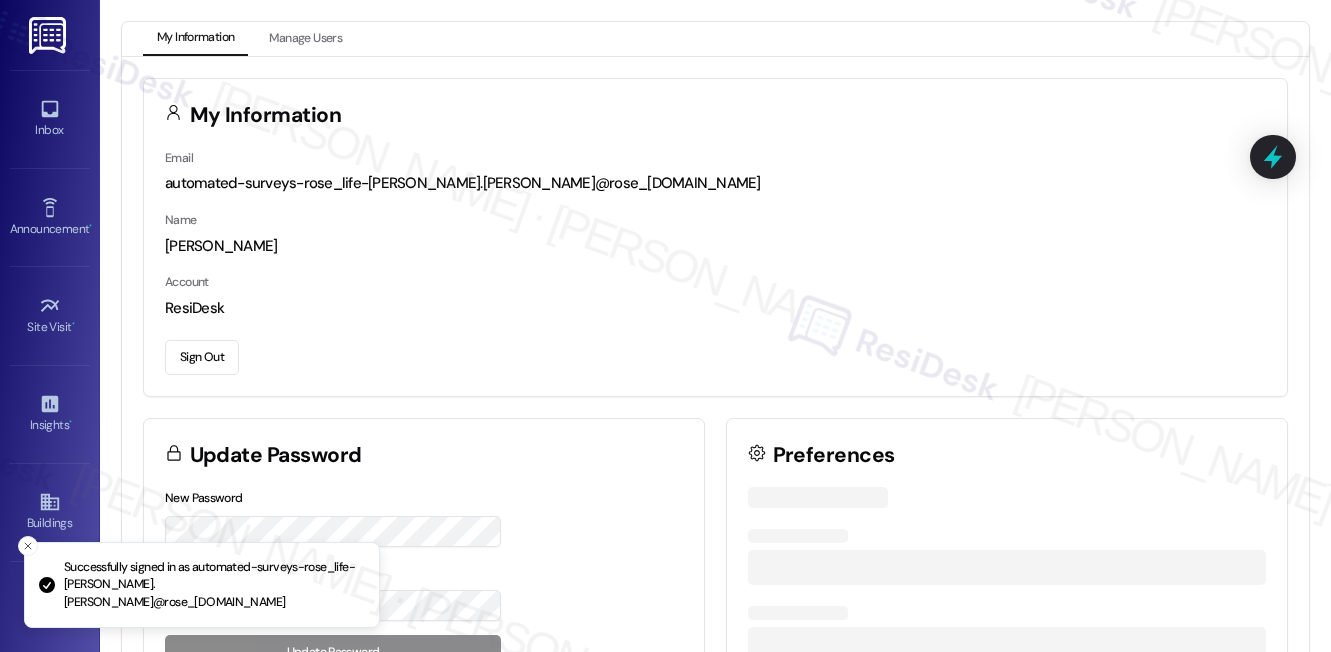 scroll, scrollTop: 0, scrollLeft: 0, axis: both 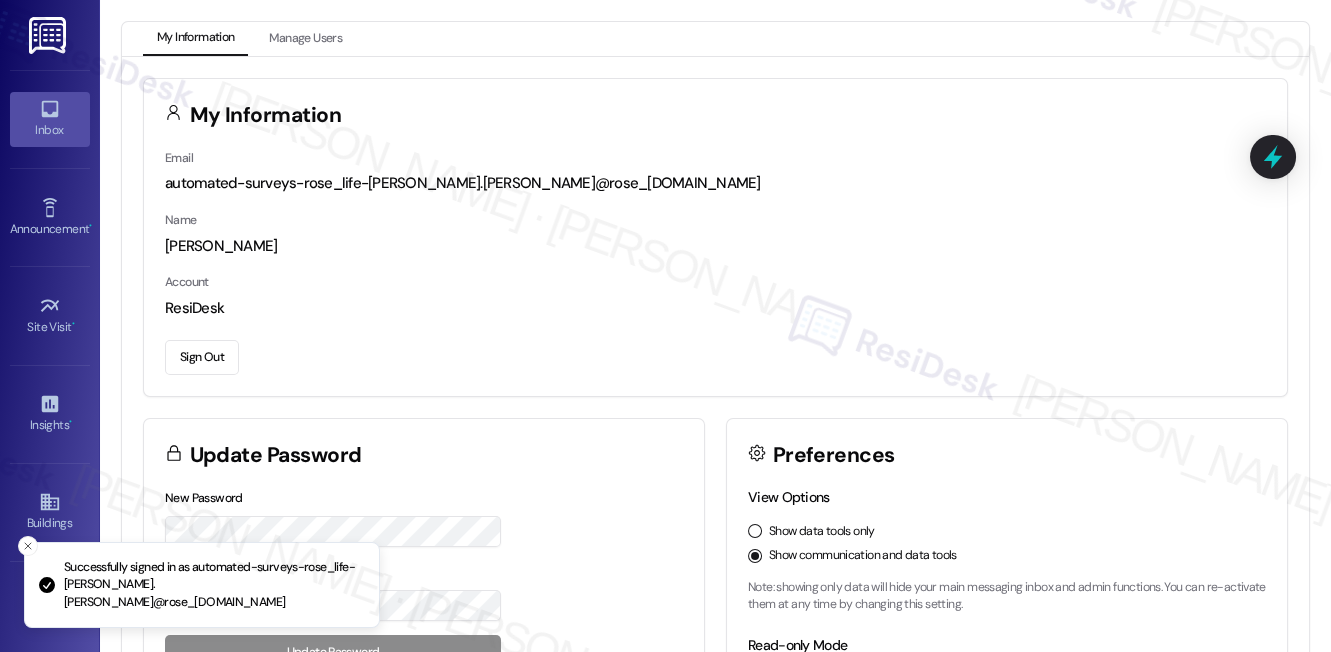 click on "Inbox" at bounding box center (50, 119) 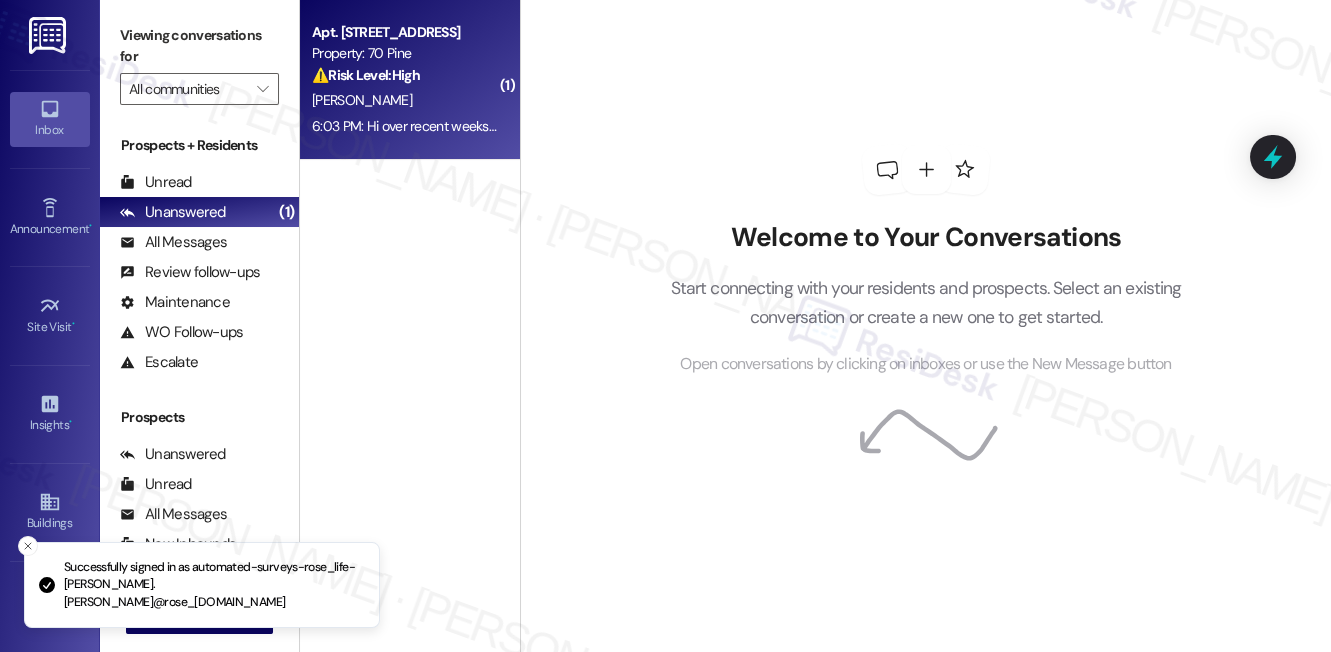 click on "[PERSON_NAME]" at bounding box center (404, 100) 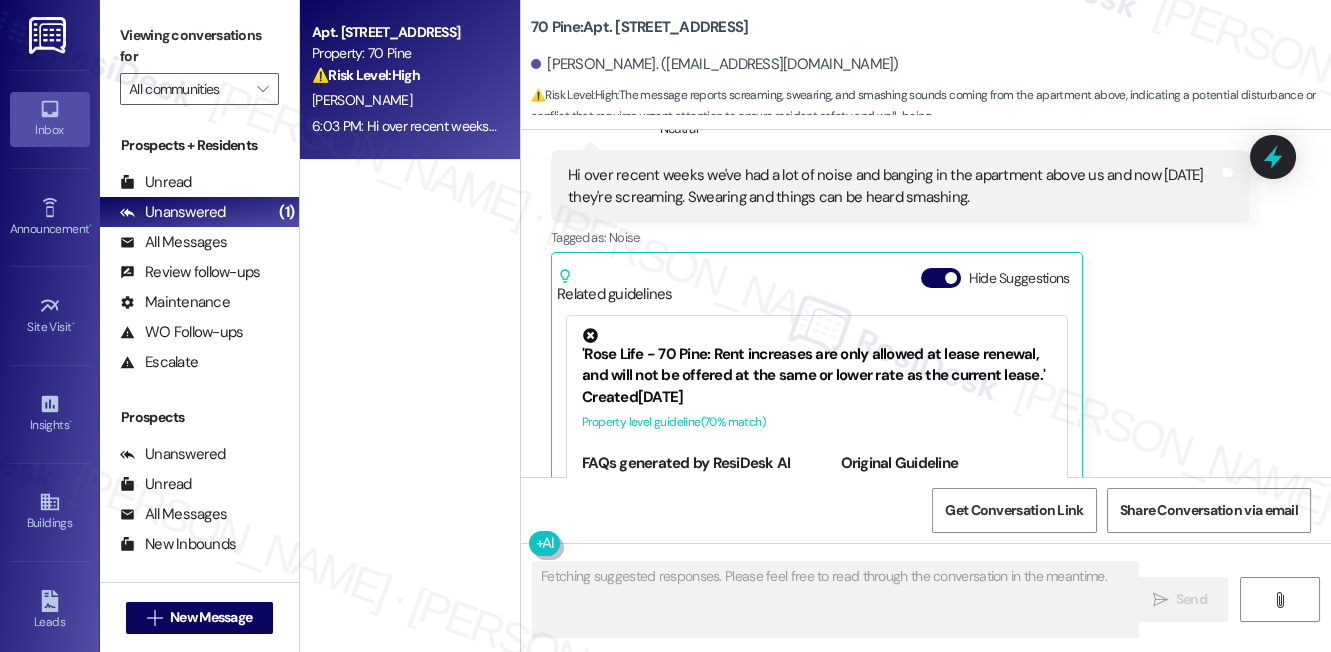 scroll, scrollTop: 6496, scrollLeft: 0, axis: vertical 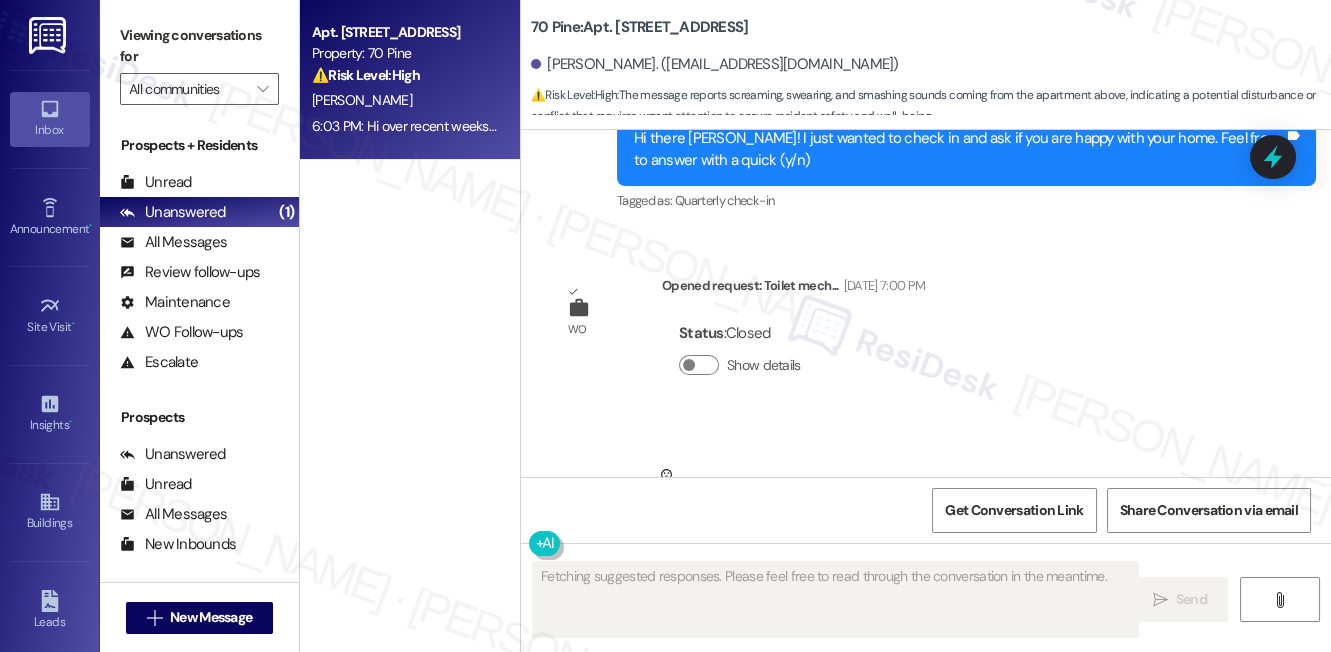 click on "Hi over recent weeks we've had a lot of noise and banging in the apartment above us and now [DATE] they're screaming. Swearing and things can be heard smashing." at bounding box center (893, 549) 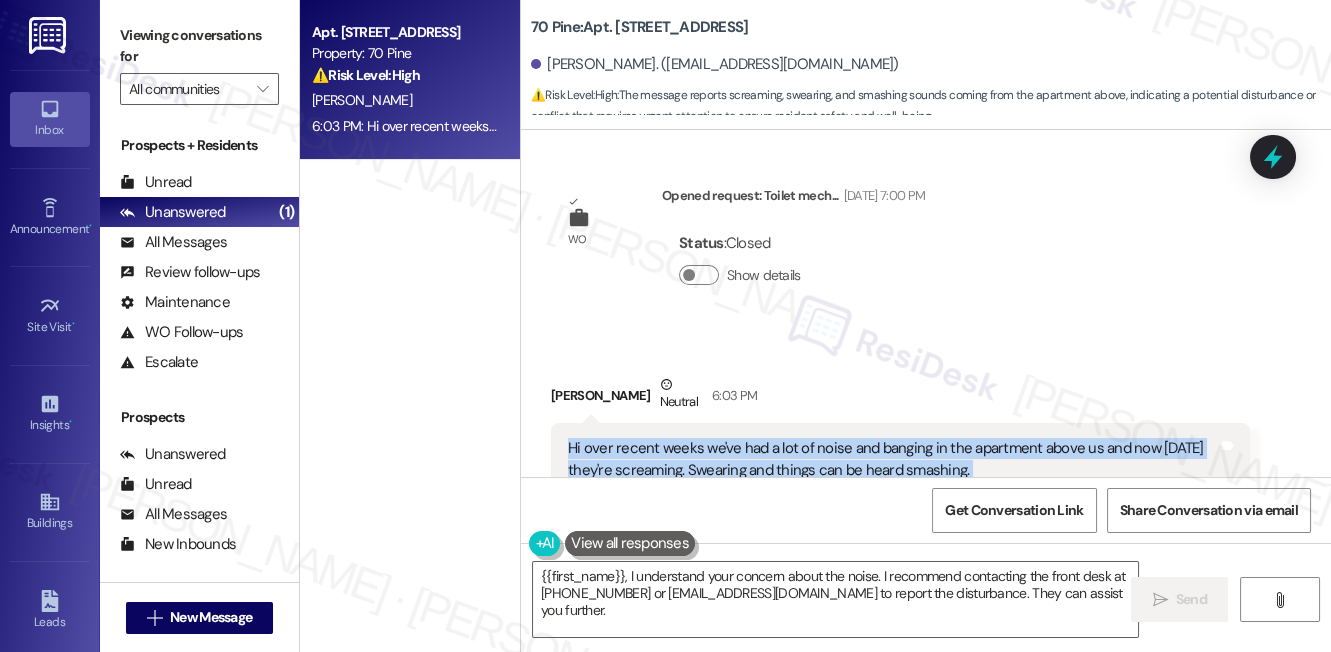 scroll, scrollTop: 6860, scrollLeft: 0, axis: vertical 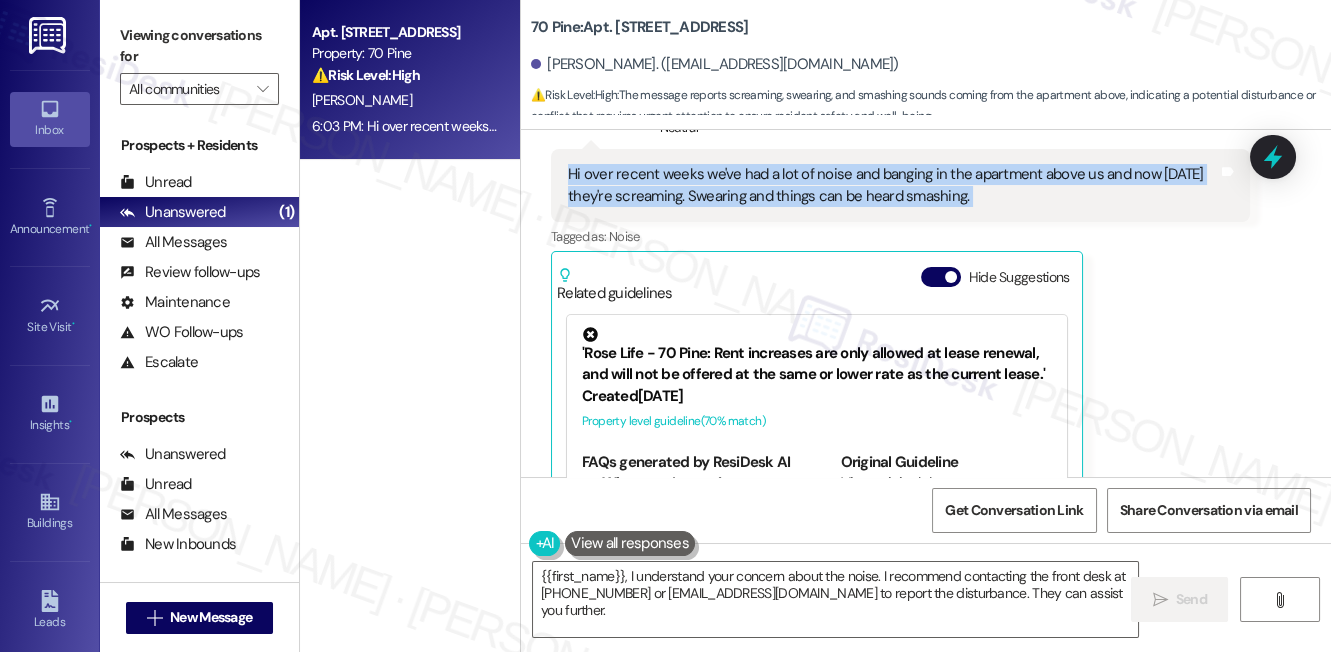 drag, startPoint x: 748, startPoint y: 242, endPoint x: 823, endPoint y: 280, distance: 84.07735 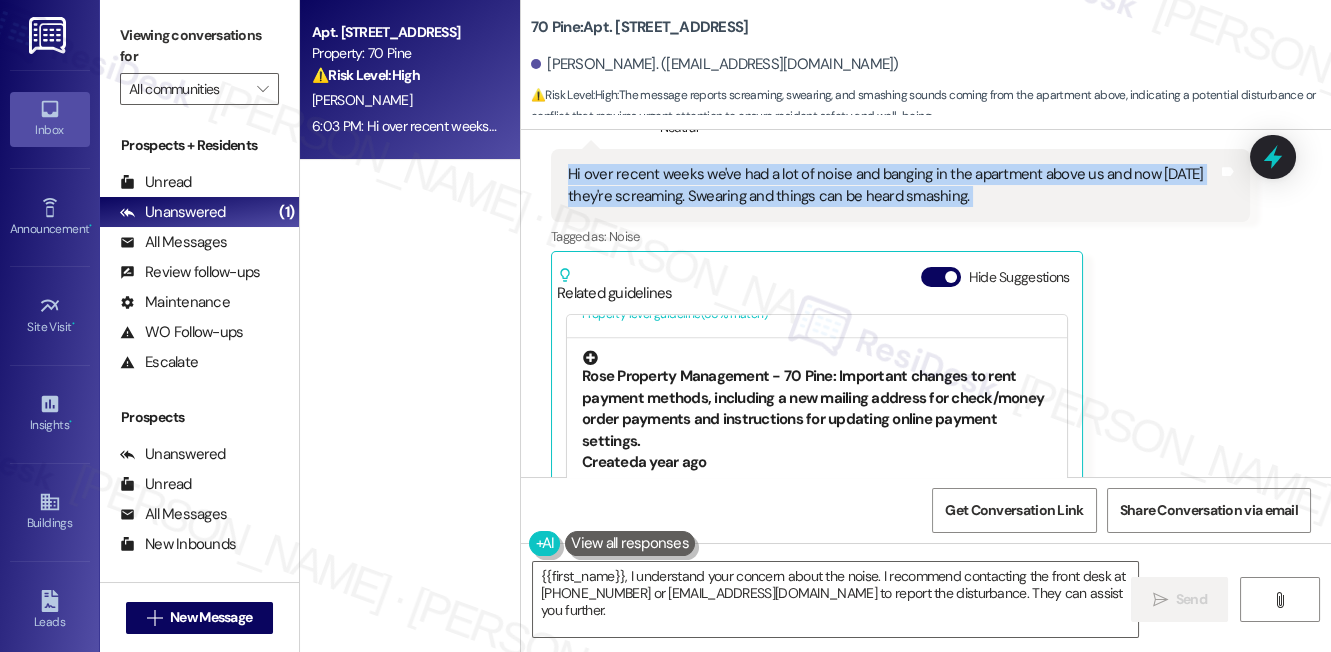 scroll, scrollTop: 2442, scrollLeft: 0, axis: vertical 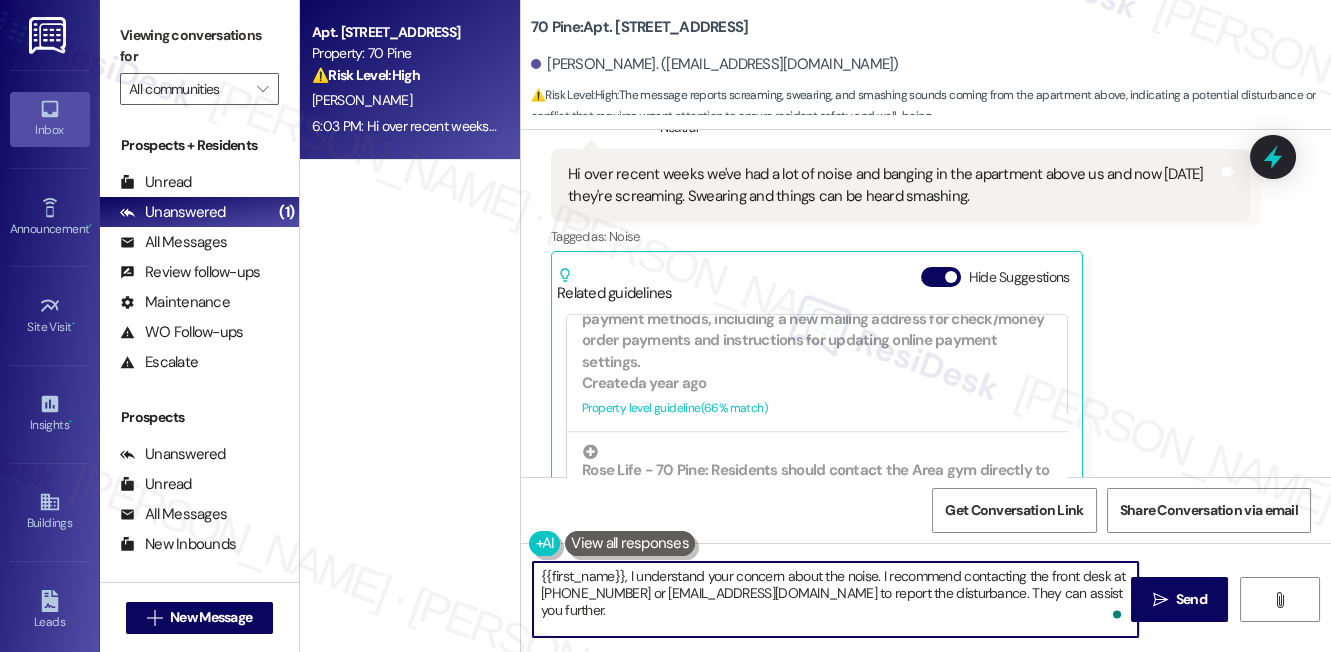 drag, startPoint x: 638, startPoint y: 596, endPoint x: 840, endPoint y: 597, distance: 202.00247 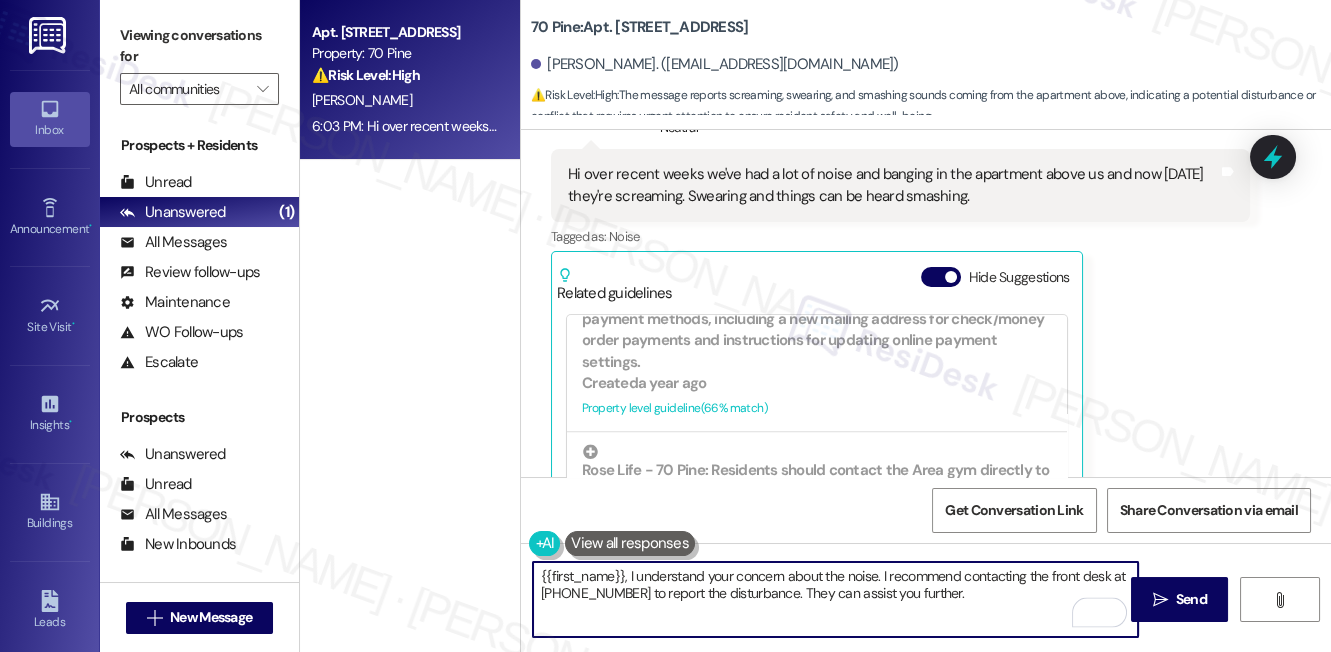 click on "{{first_name}}, I understand your concern about the noise. I recommend contacting the front desk at [PHONE_NUMBER] to report the disturbance. They can assist you further." at bounding box center [836, 599] 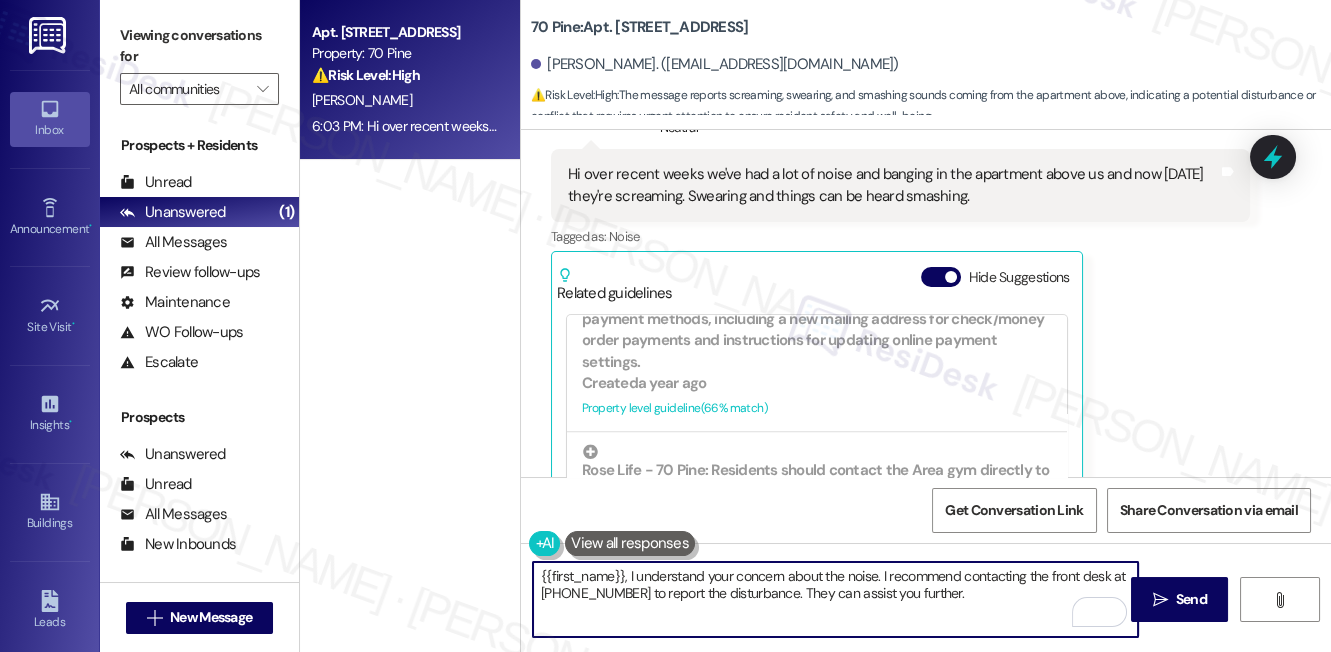 click on "{{first_name}}, I understand your concern about the noise. I recommend contacting the front desk at [PHONE_NUMBER] to report the disturbance. They can assist you further." at bounding box center (836, 599) 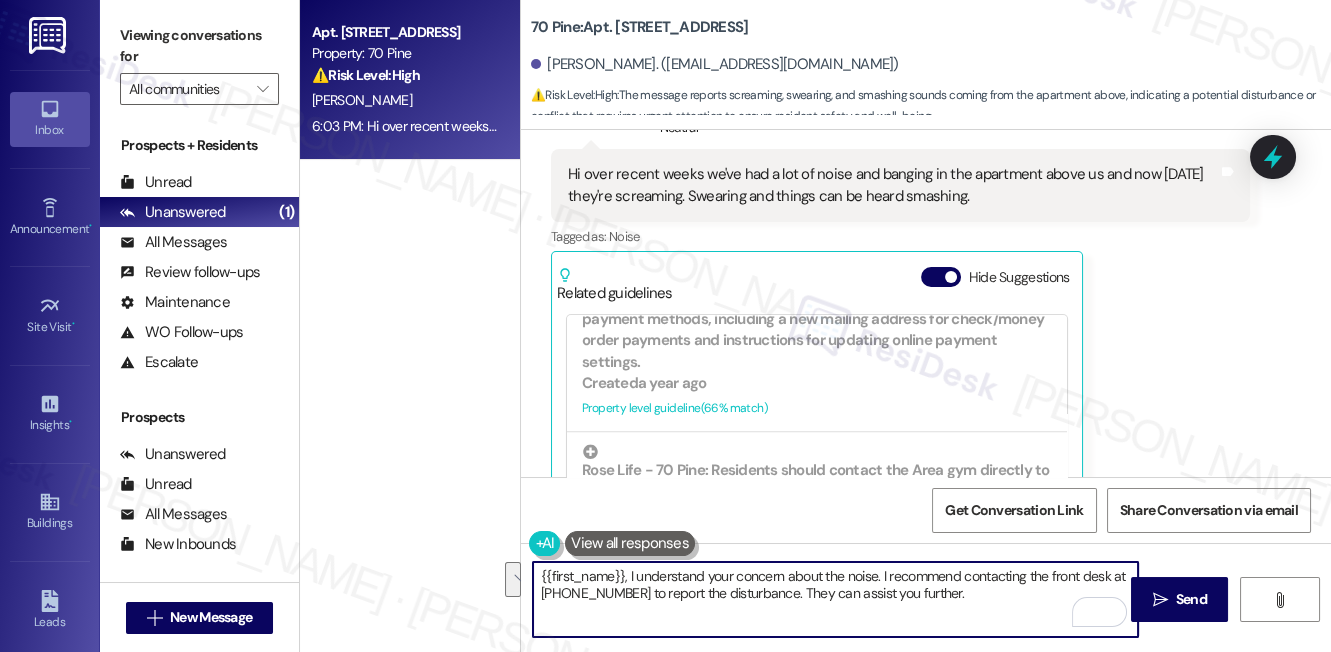 click on "Get Conversation Link Share Conversation via email" at bounding box center [926, 510] 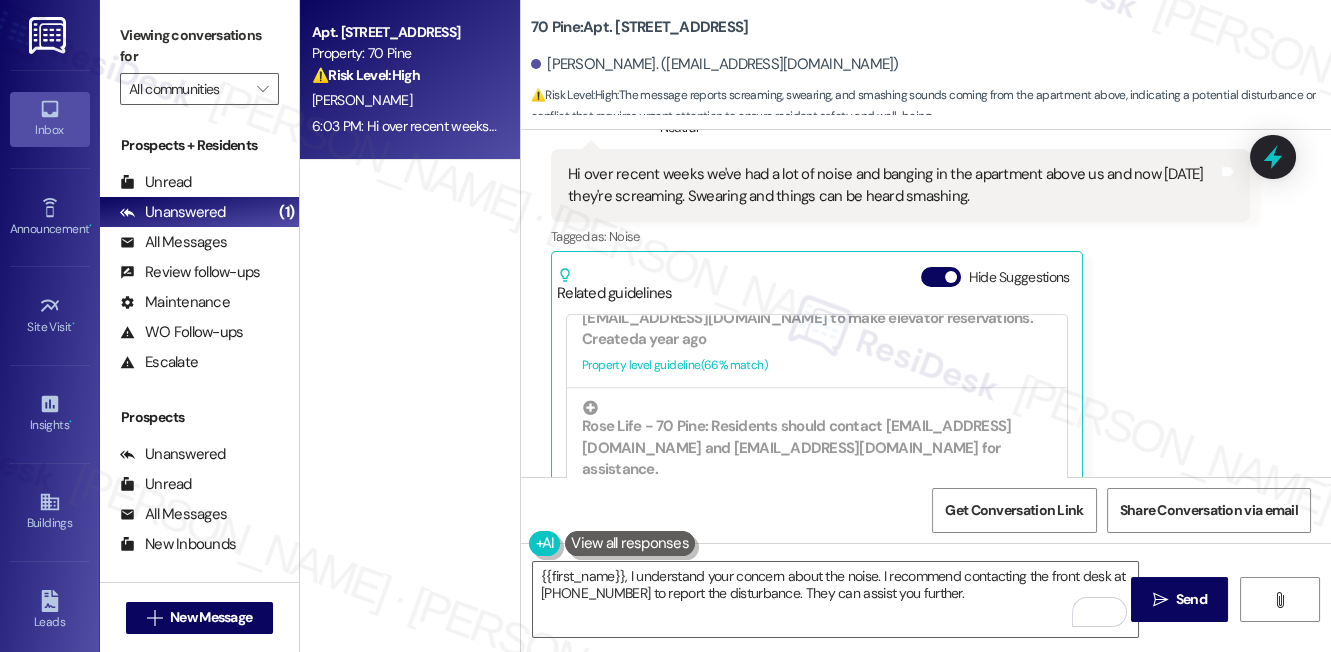 scroll, scrollTop: 1988, scrollLeft: 0, axis: vertical 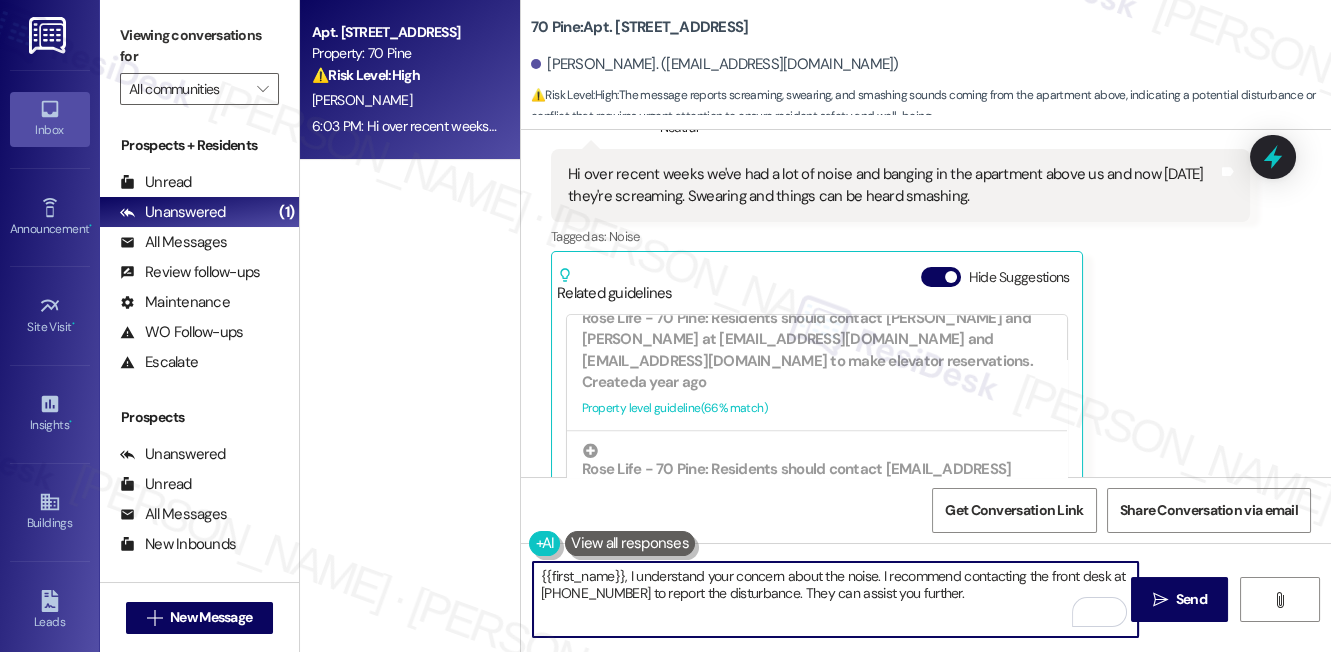 click on "{{first_name}}, I understand your concern about the noise. I recommend contacting the front desk at [PHONE_NUMBER] to report the disturbance. They can assist you further." at bounding box center (836, 599) 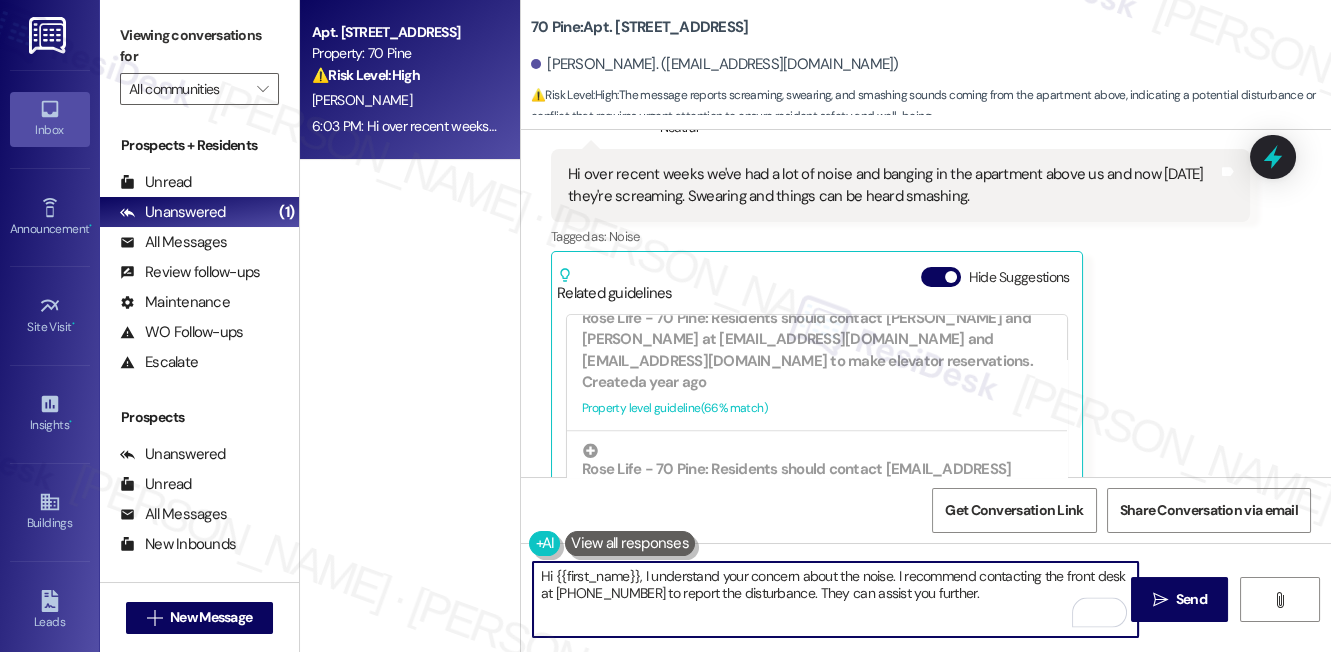 click on "Hi {{first_name}}, I understand your concern about the noise. I recommend contacting the front desk at [PHONE_NUMBER] to report the disturbance. They can assist you further." at bounding box center [836, 599] 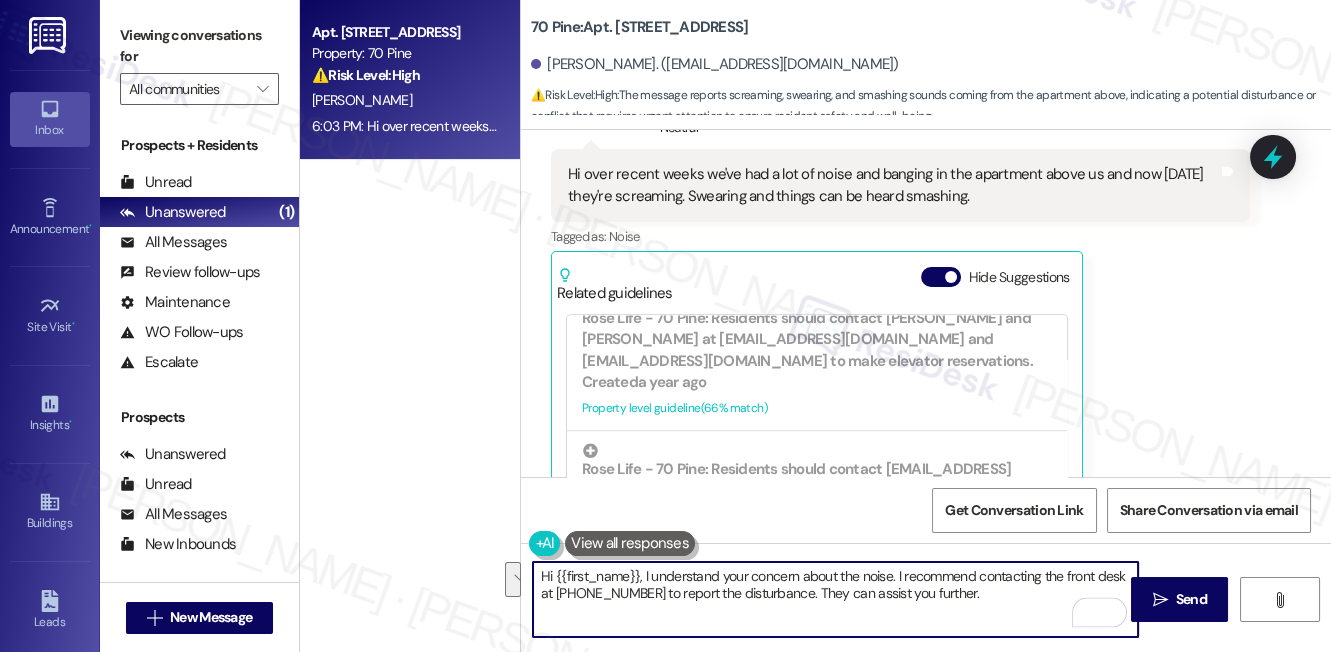 click on "Hi {{first_name}}, I understand your concern about the noise. I recommend contacting the front desk at [PHONE_NUMBER] to report the disturbance. They can assist you further." at bounding box center [836, 599] 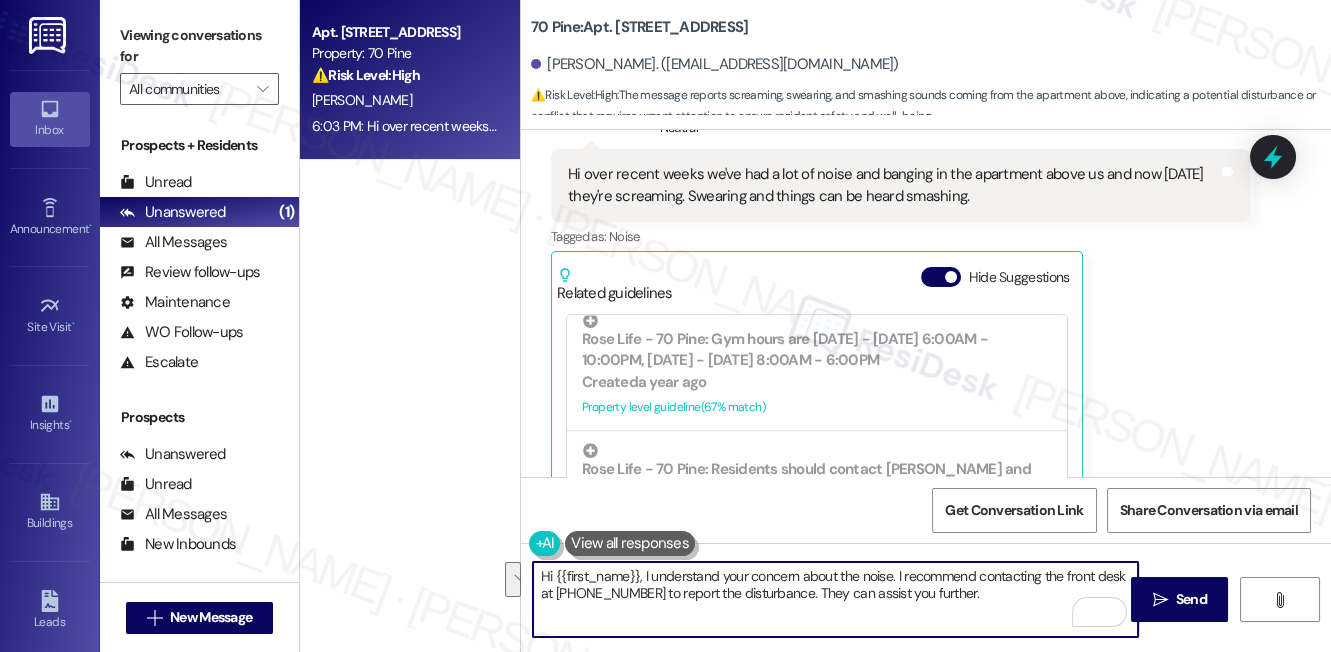 scroll, scrollTop: 2079, scrollLeft: 0, axis: vertical 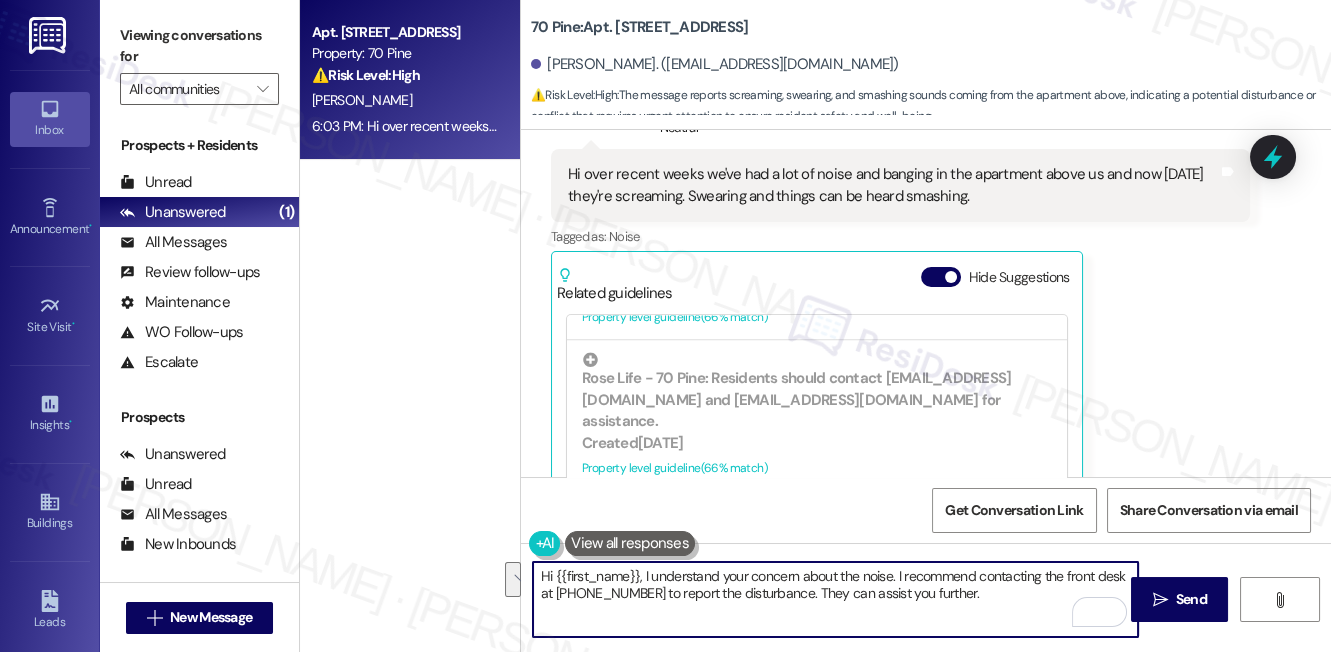click on "Hi {{first_name}}, I understand your concern about the noise. I recommend contacting the front desk at [PHONE_NUMBER] to report the disturbance. They can assist you further." at bounding box center (836, 599) 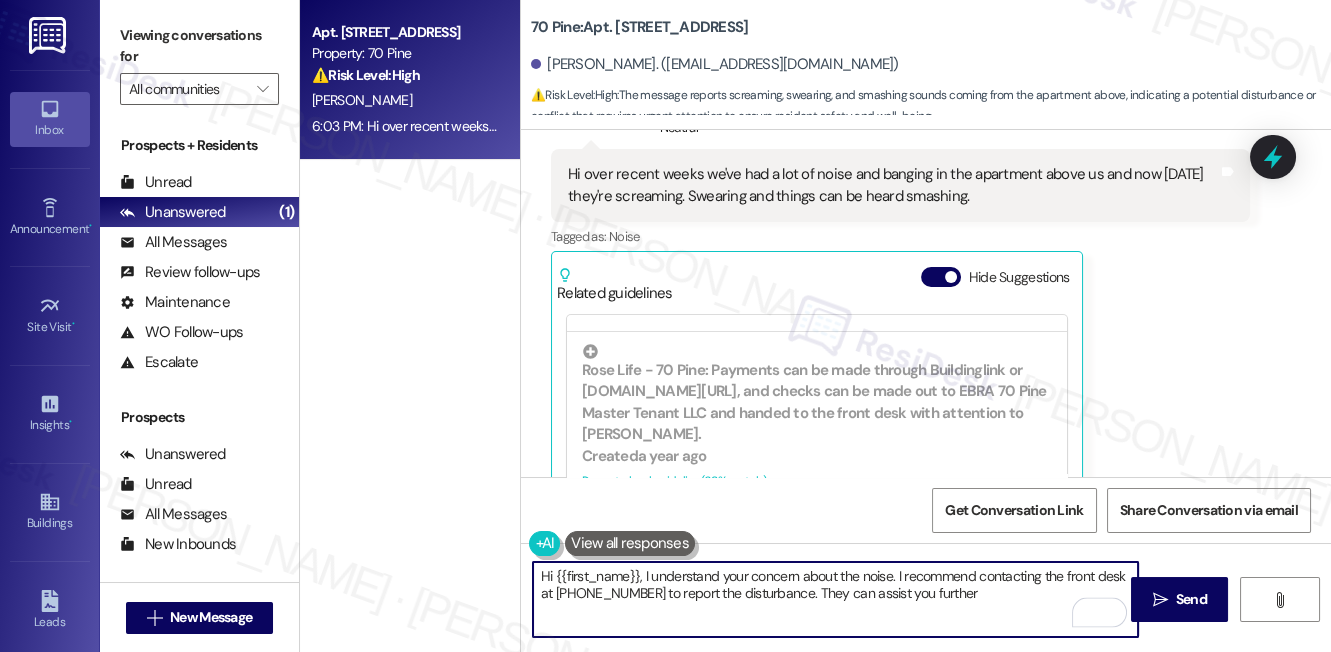 scroll, scrollTop: 1079, scrollLeft: 0, axis: vertical 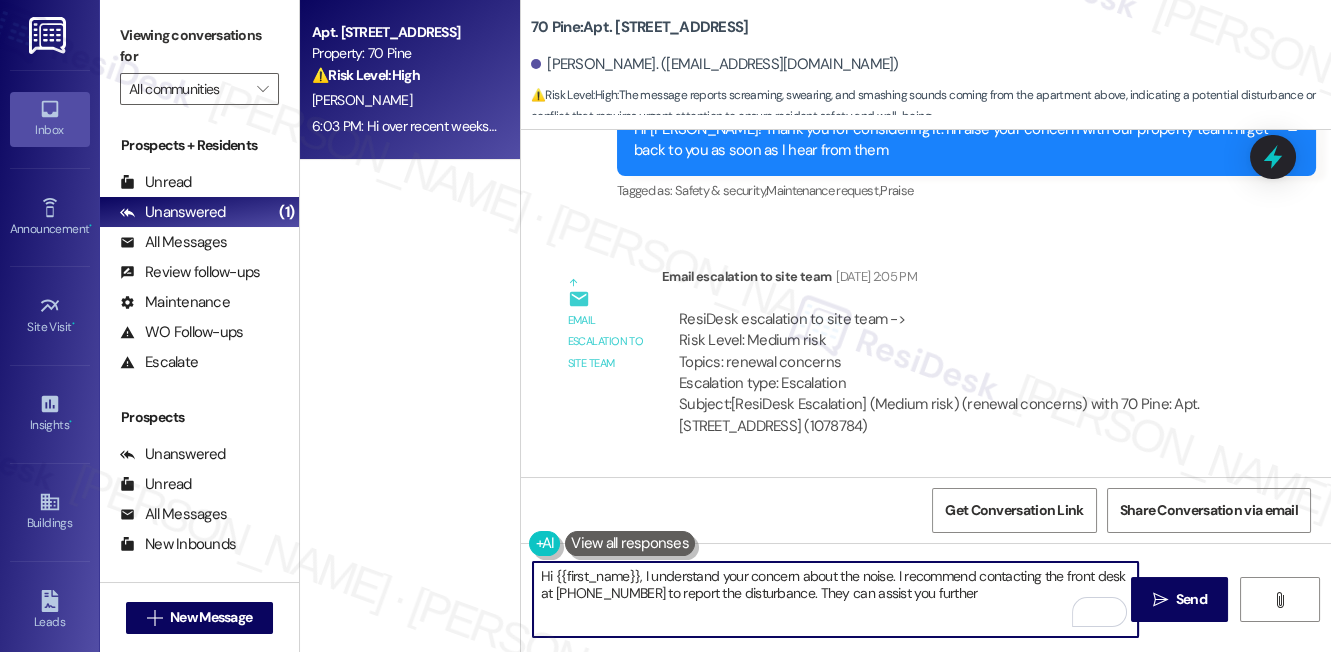 type on "Hi {{first_name}}, I understand your concern about the noise. I recommend contacting the front desk at [PHONE_NUMBER] to report the disturbance. They can assist you further" 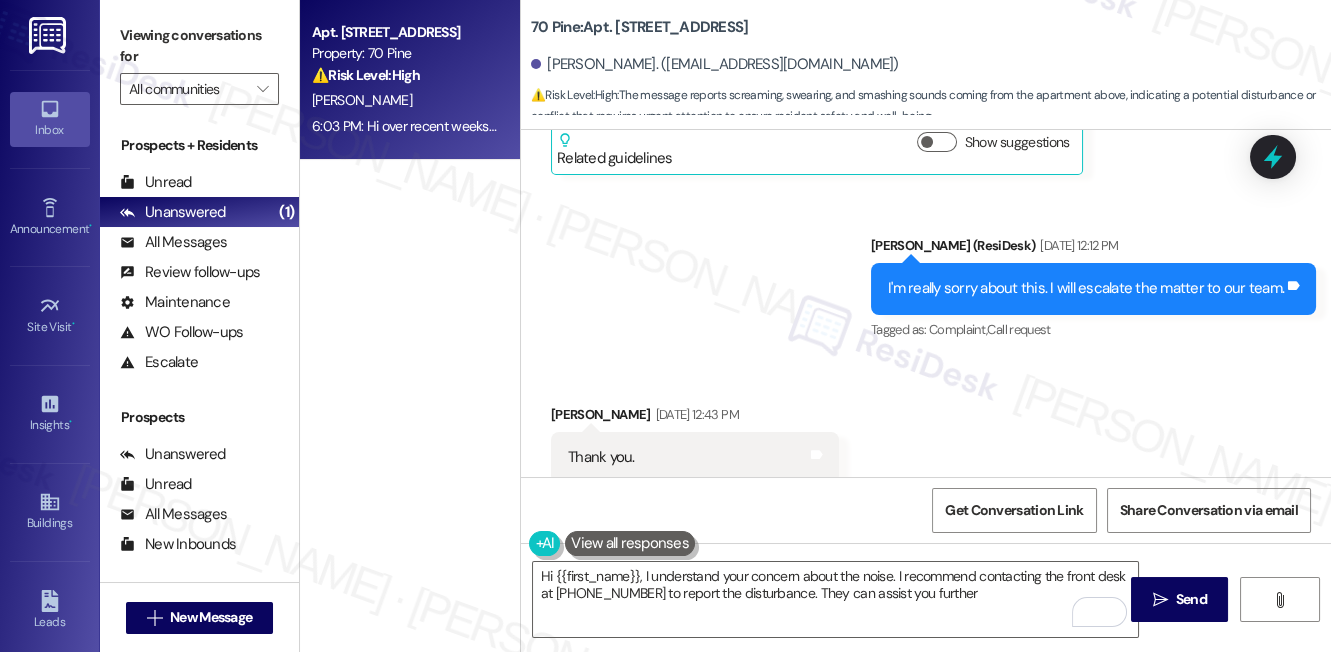 scroll, scrollTop: 2249, scrollLeft: 0, axis: vertical 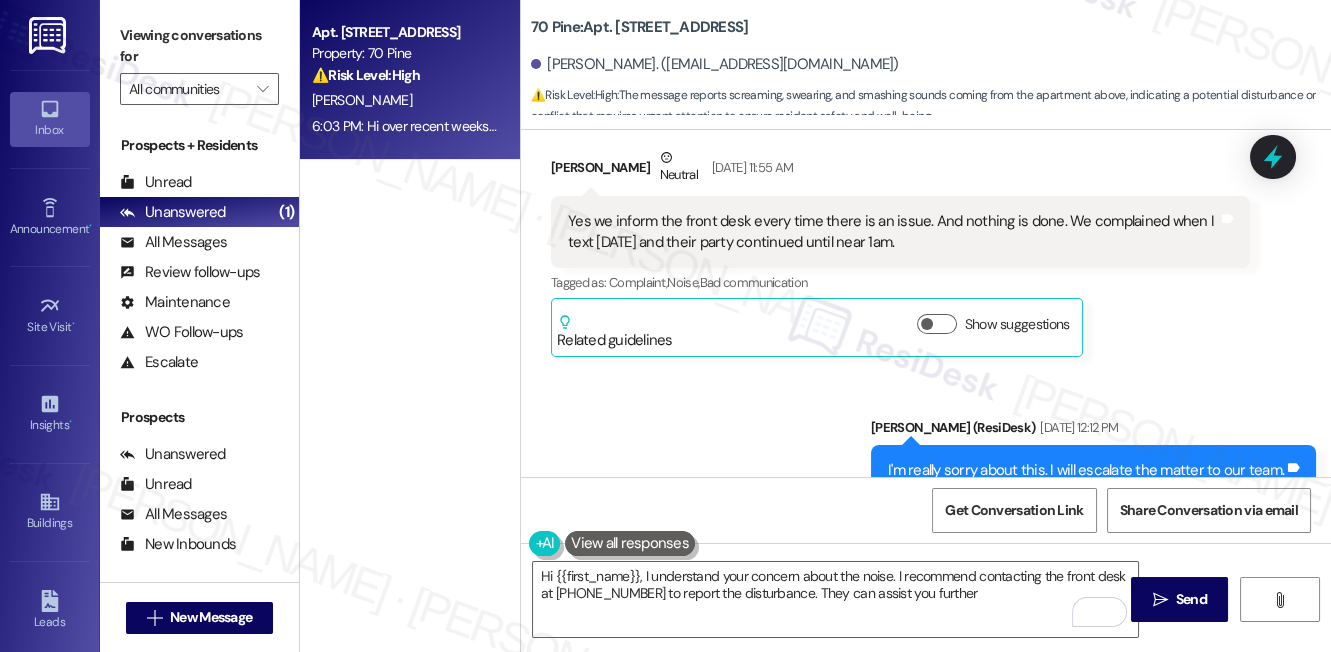 click on "Yes we inform the front desk every time there is an issue. And nothing is done. We complained when I text [DATE] and their party continued until near 1am." at bounding box center [893, 232] 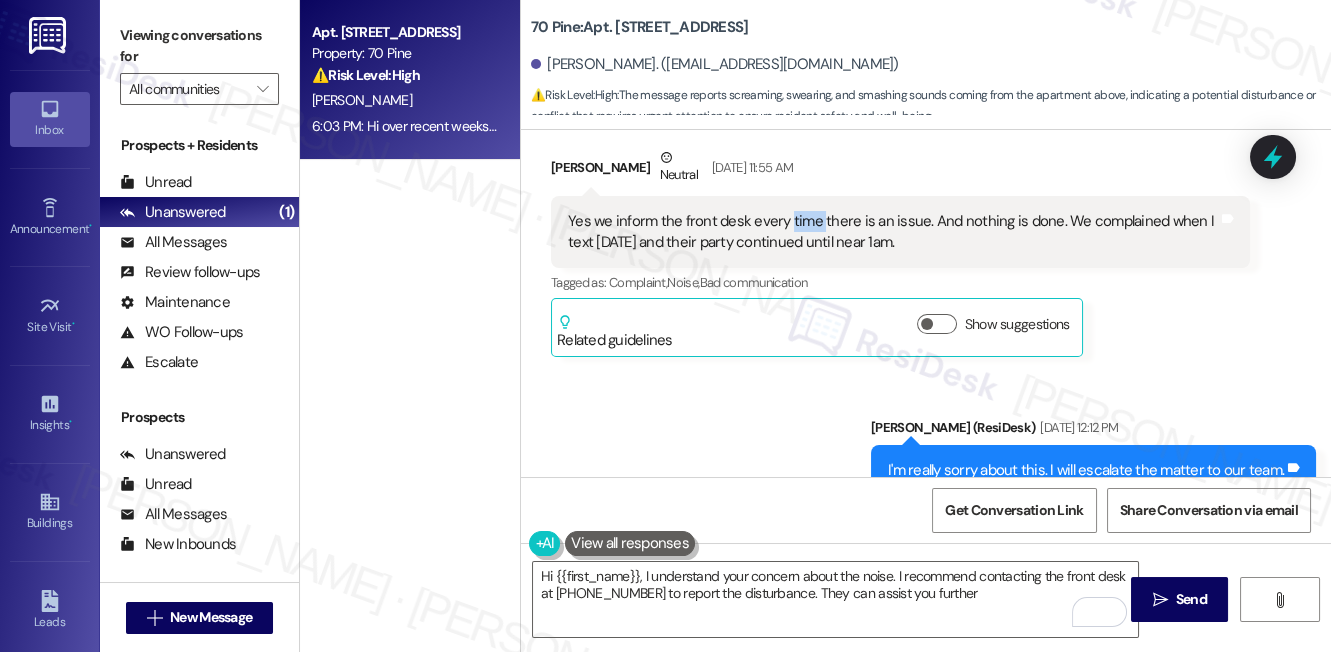 click on "Yes we inform the front desk every time there is an issue. And nothing is done. We complained when I text [DATE] and their party continued until near 1am." at bounding box center (893, 232) 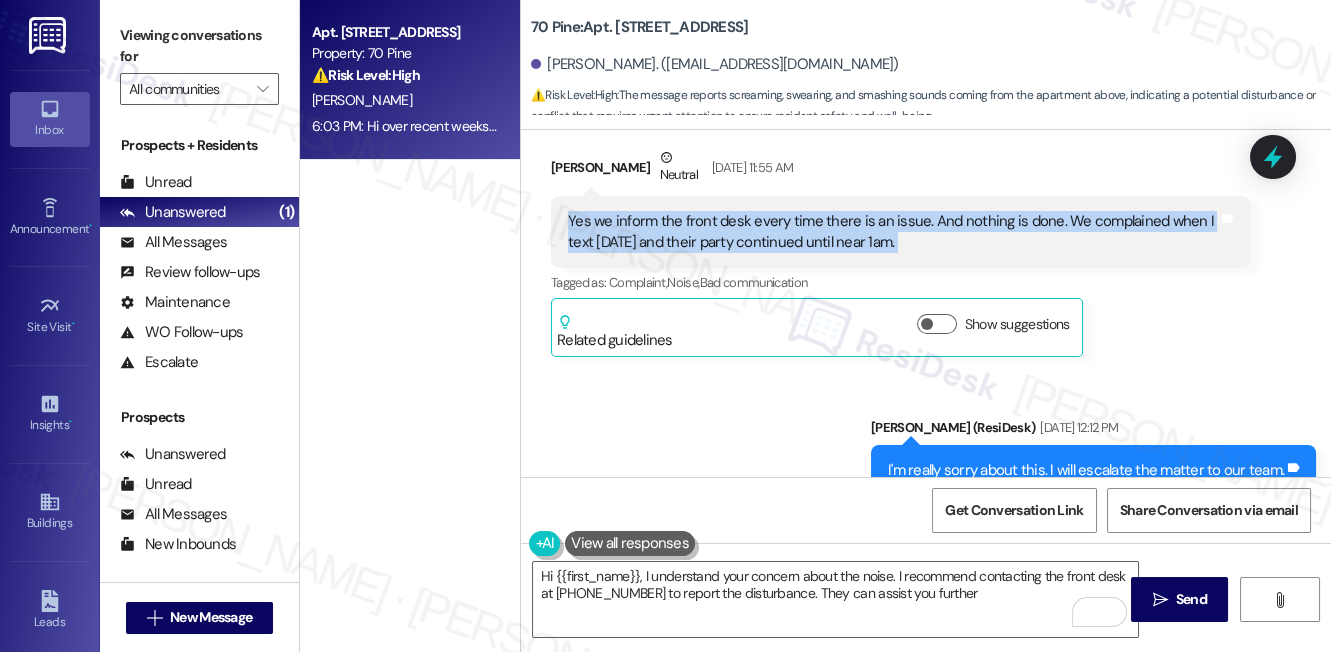 click on "Yes we inform the front desk every time there is an issue. And nothing is done. We complained when I text [DATE] and their party continued until near 1am." at bounding box center [893, 232] 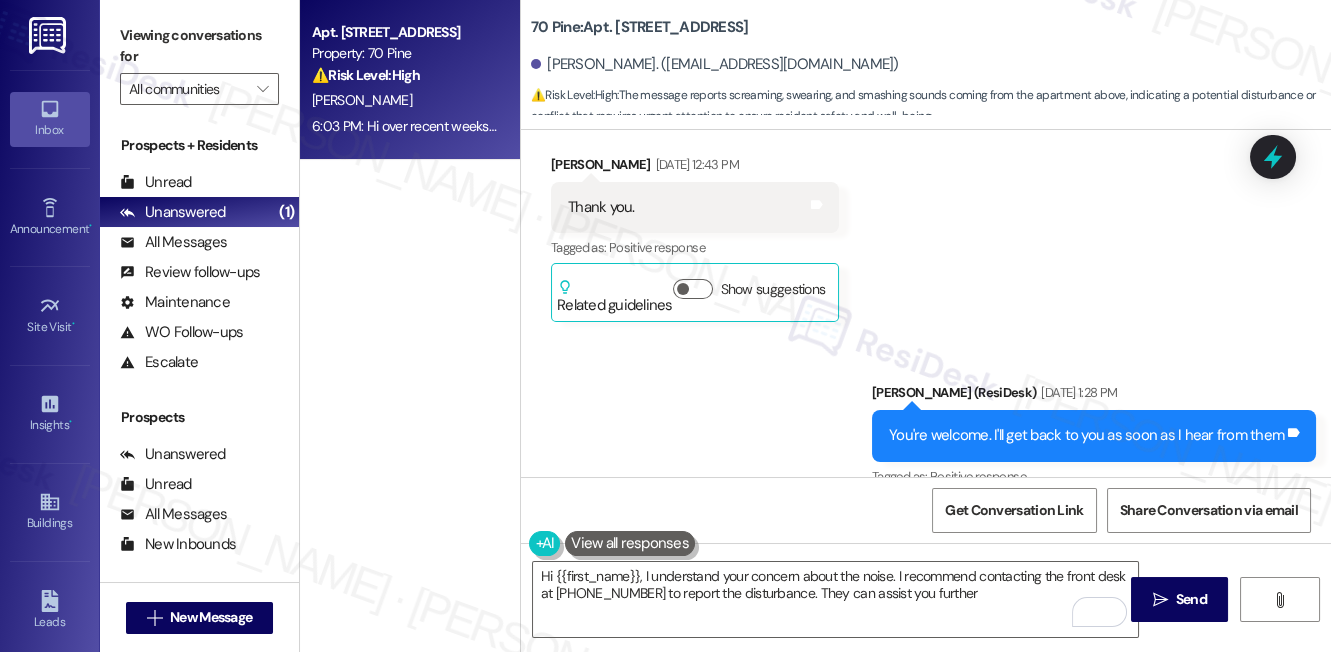 scroll, scrollTop: 2794, scrollLeft: 0, axis: vertical 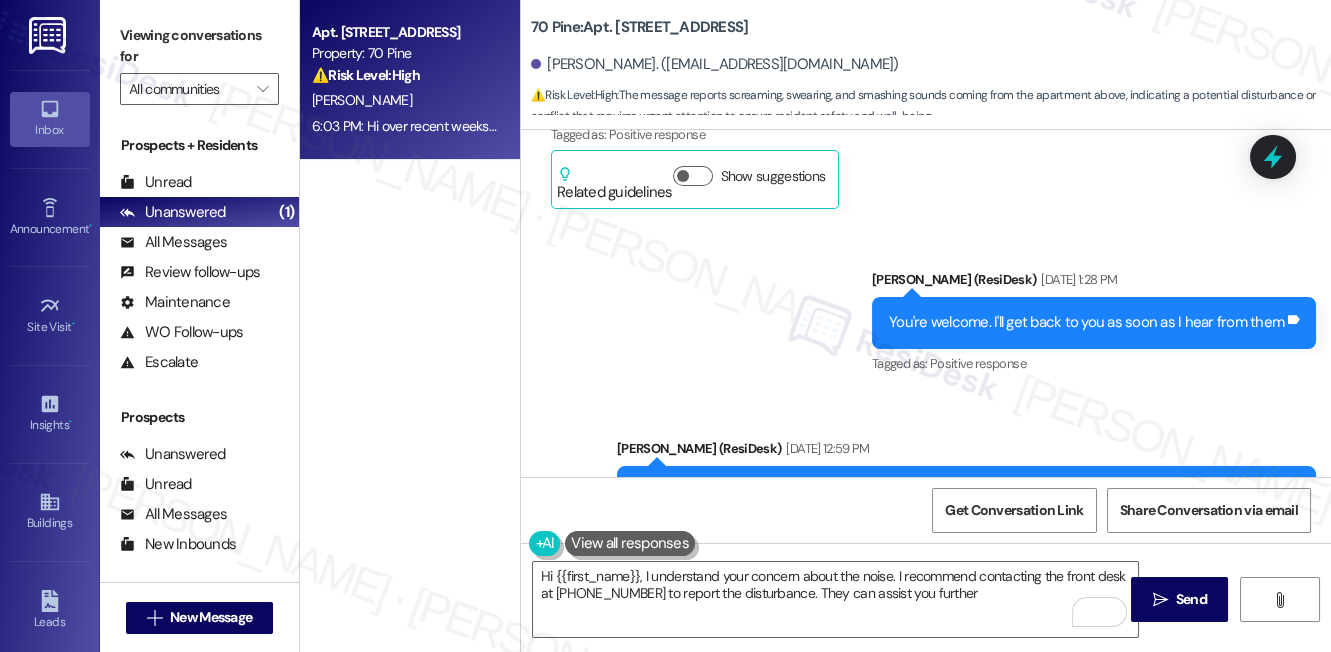 click on "You're welcome. I'll get back to you as soon as I hear from them" at bounding box center (1086, 322) 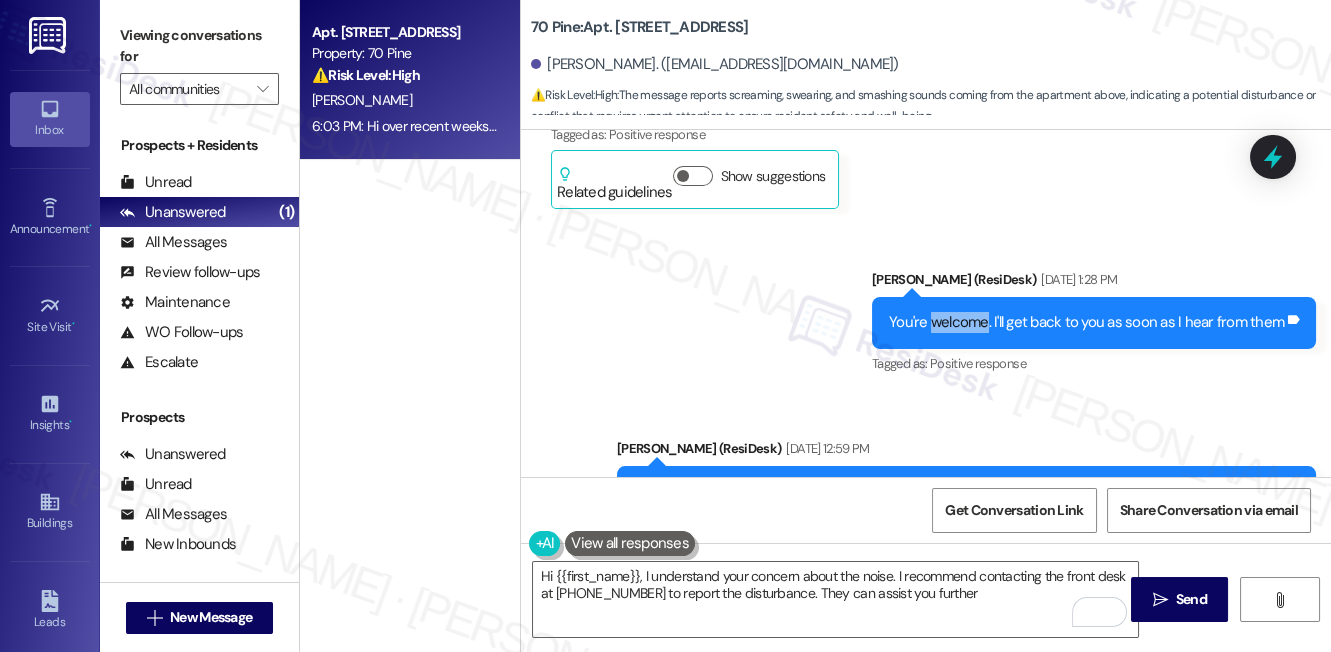 click on "You're welcome. I'll get back to you as soon as I hear from them" at bounding box center [1086, 322] 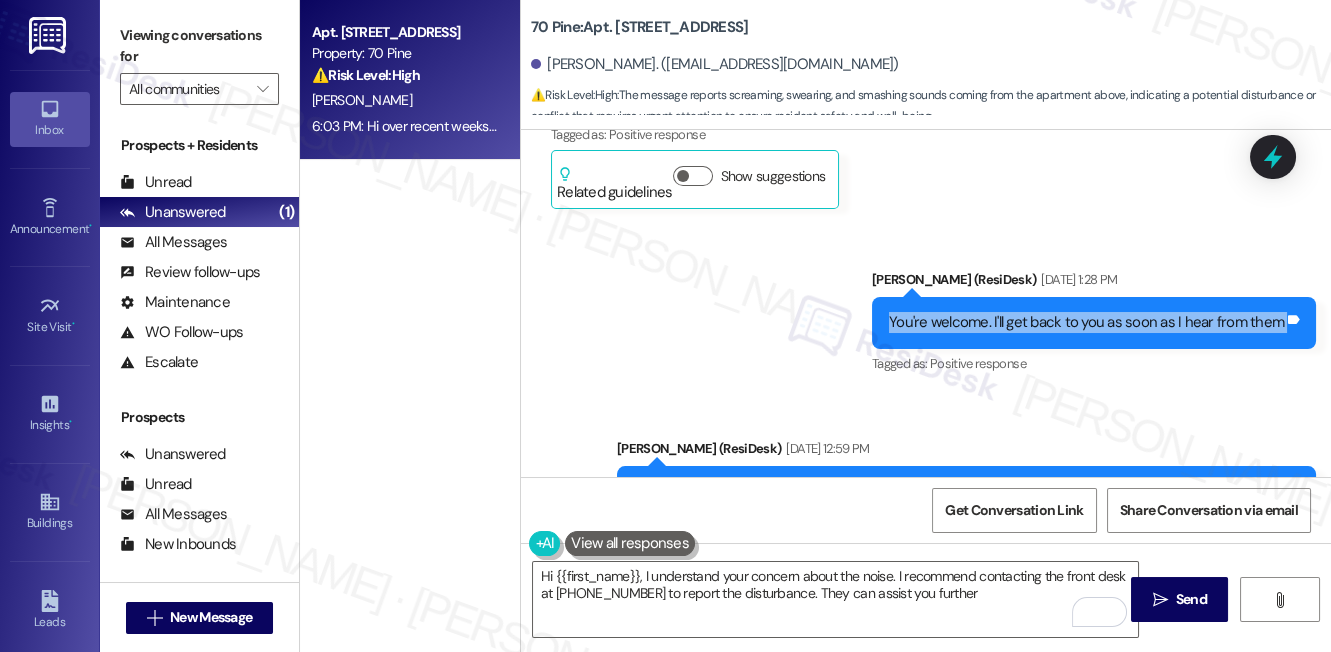 click on "You're welcome. I'll get back to you as soon as I hear from them" at bounding box center [1086, 322] 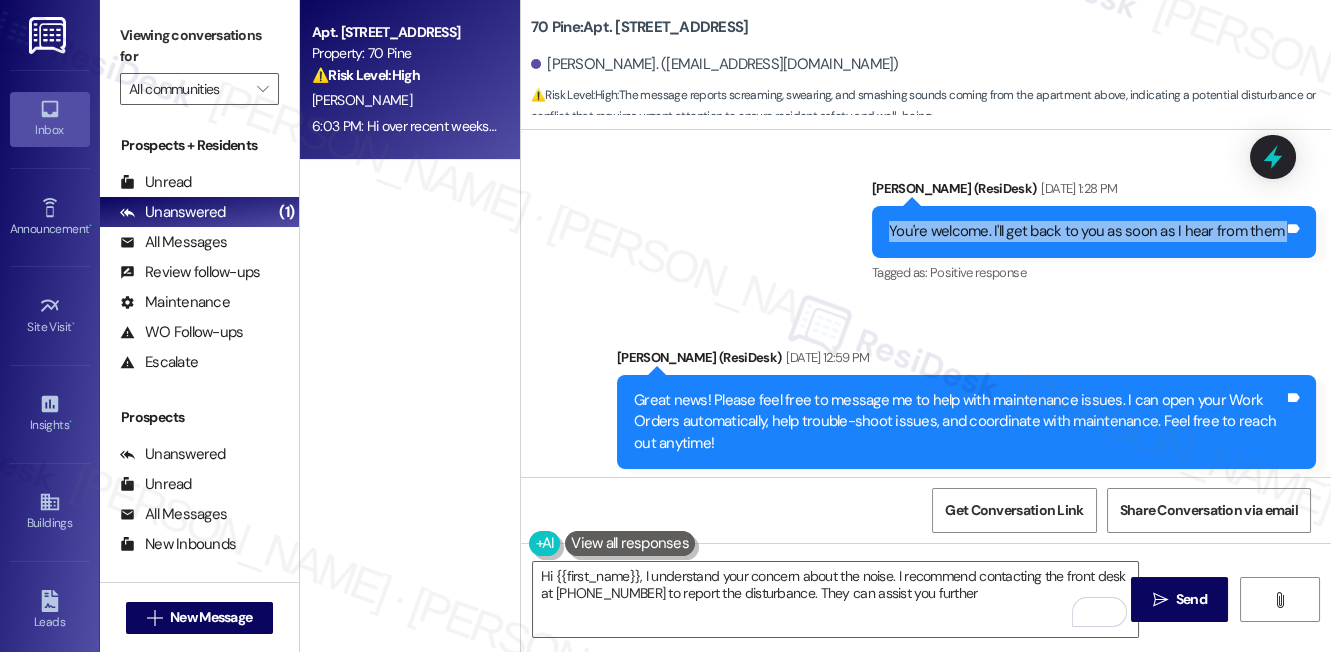 scroll, scrollTop: 2794, scrollLeft: 0, axis: vertical 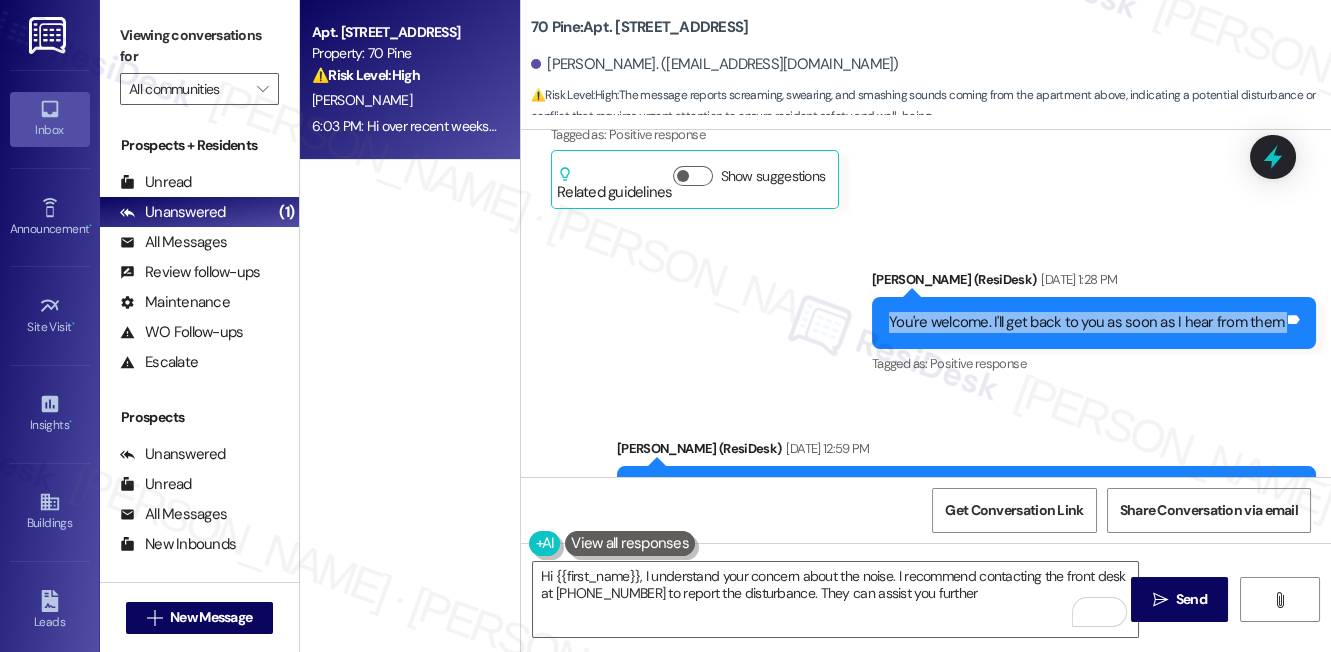 click on "You're welcome. I'll get back to you as soon as I hear from them" at bounding box center (1086, 322) 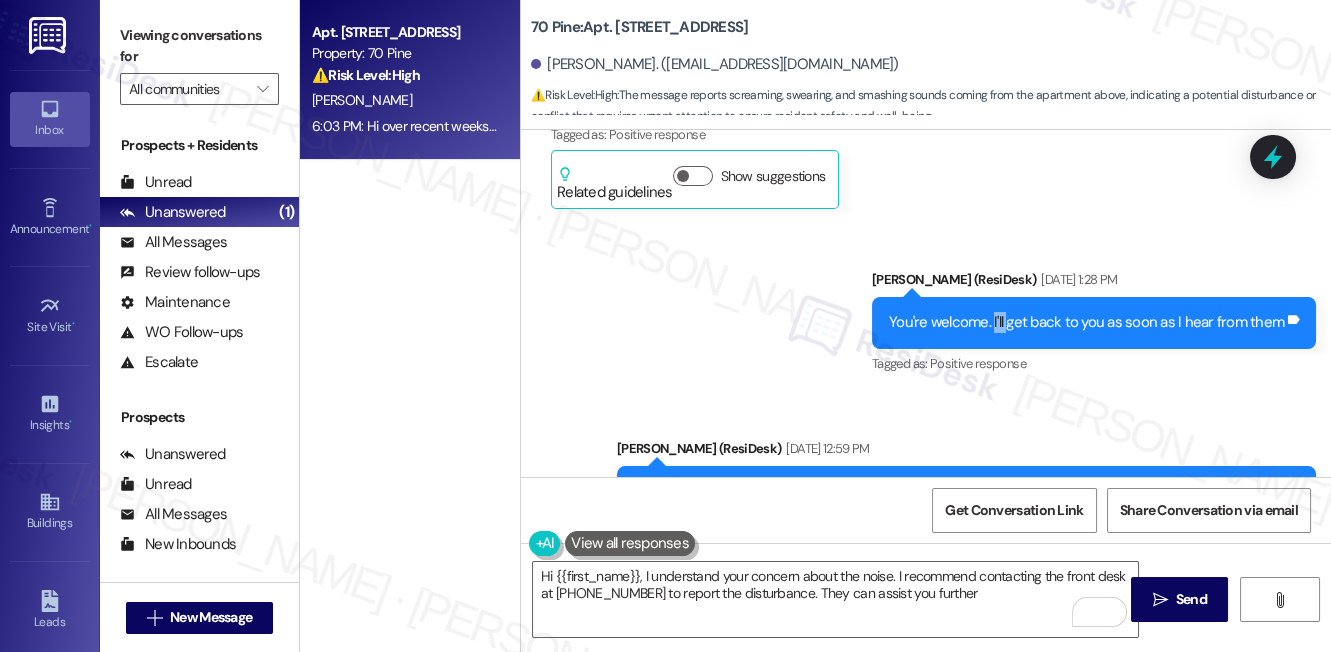 click on "You're welcome. I'll get back to you as soon as I hear from them" at bounding box center [1086, 322] 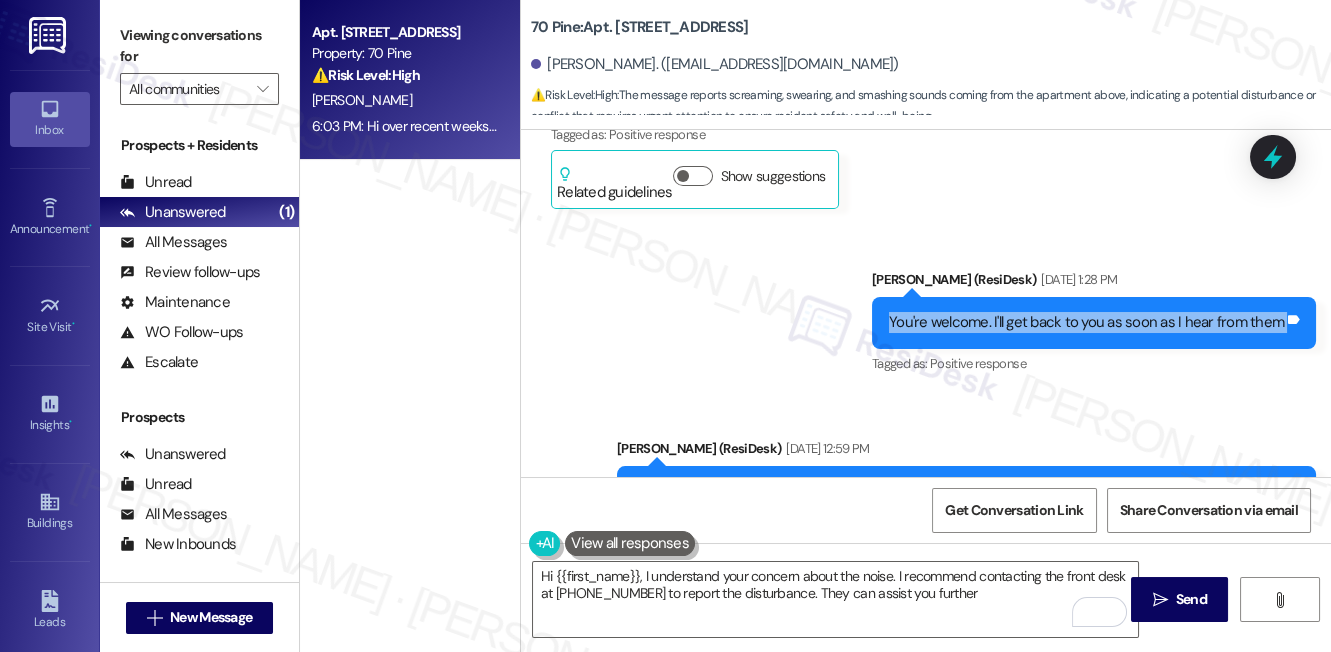 click on "You're welcome. I'll get back to you as soon as I hear from them" at bounding box center (1086, 322) 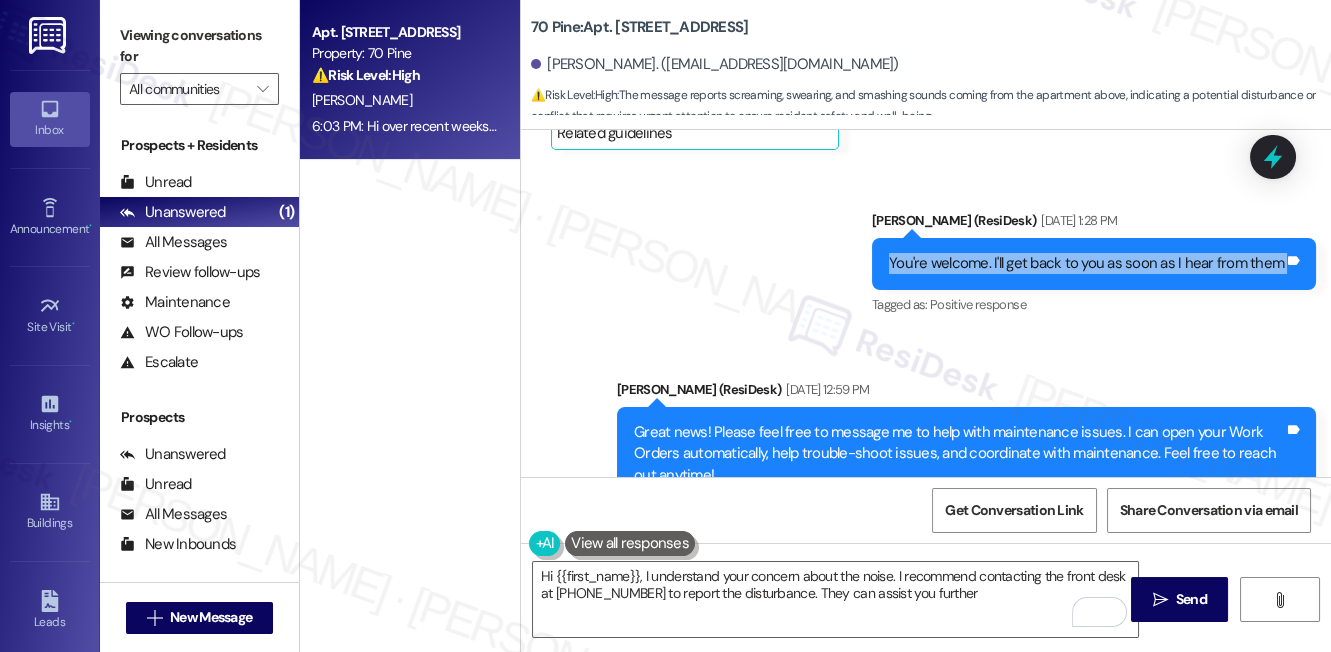 scroll, scrollTop: 3067, scrollLeft: 0, axis: vertical 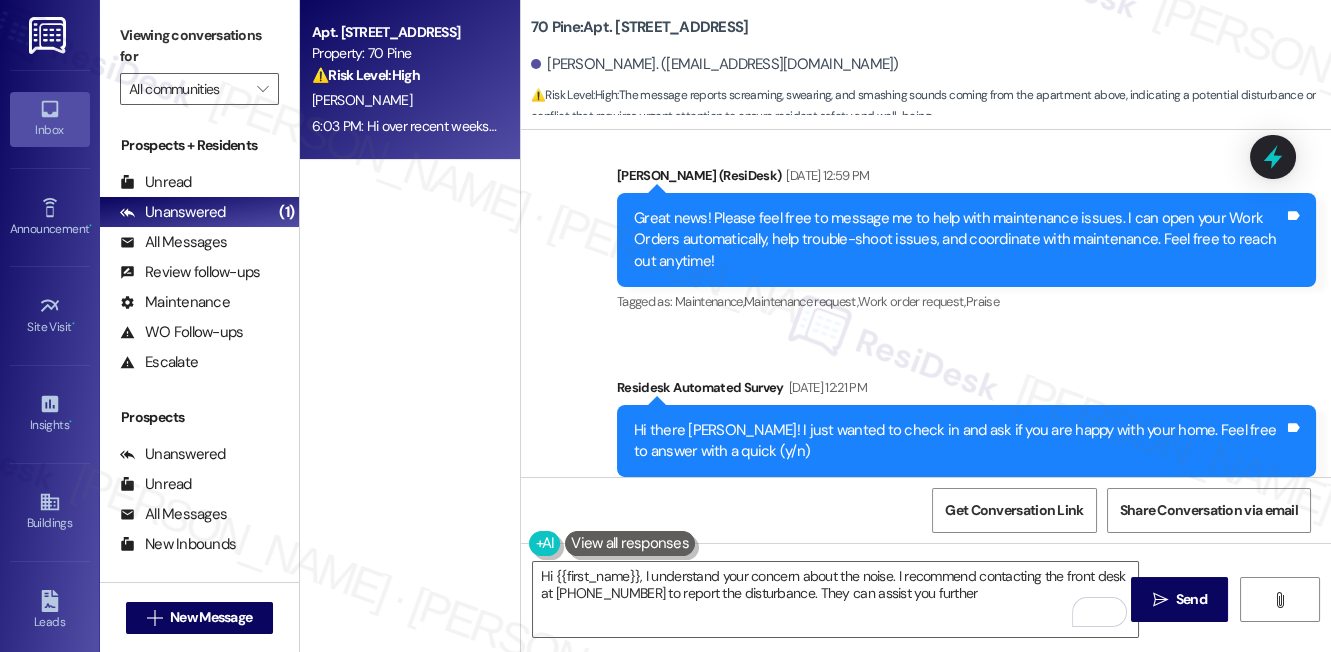 click on "Great news! Please feel free to message me to help with maintenance issues. I can open your Work Orders automatically, help trouble-shoot issues, and coordinate with maintenance. Feel free to reach out anytime!" at bounding box center (959, 240) 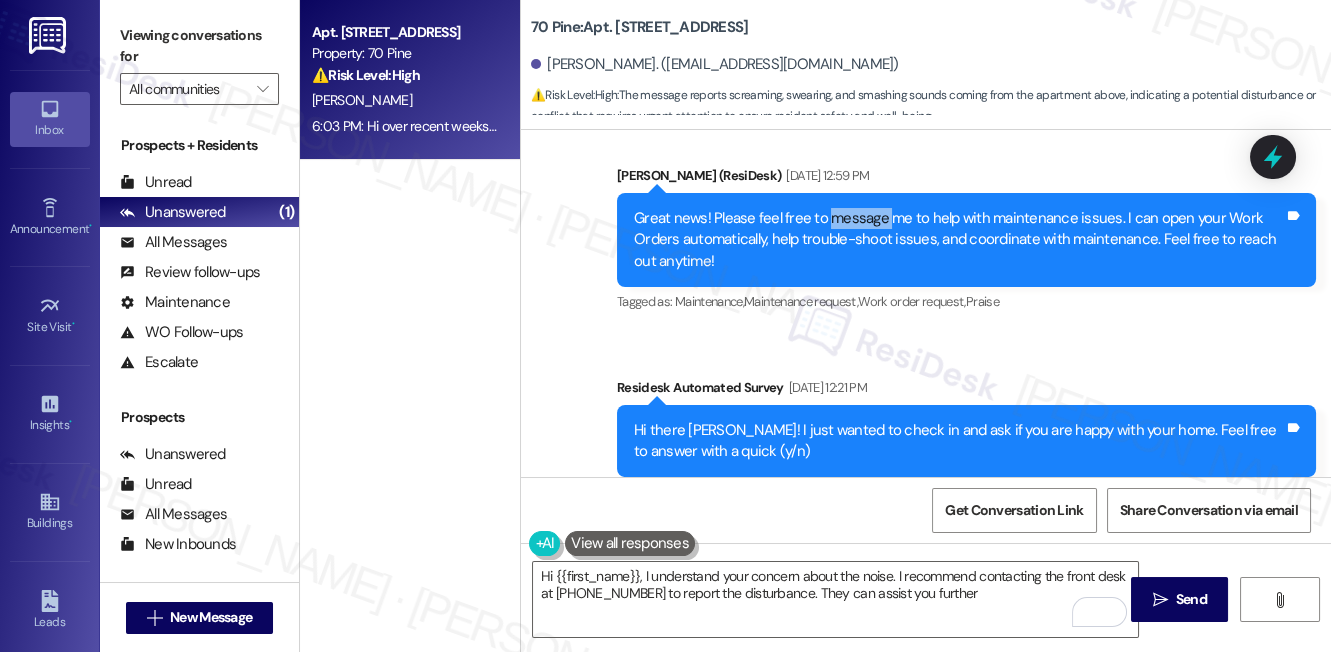 click on "Great news! Please feel free to message me to help with maintenance issues. I can open your Work Orders automatically, help trouble-shoot issues, and coordinate with maintenance. Feel free to reach out anytime!" at bounding box center (959, 240) 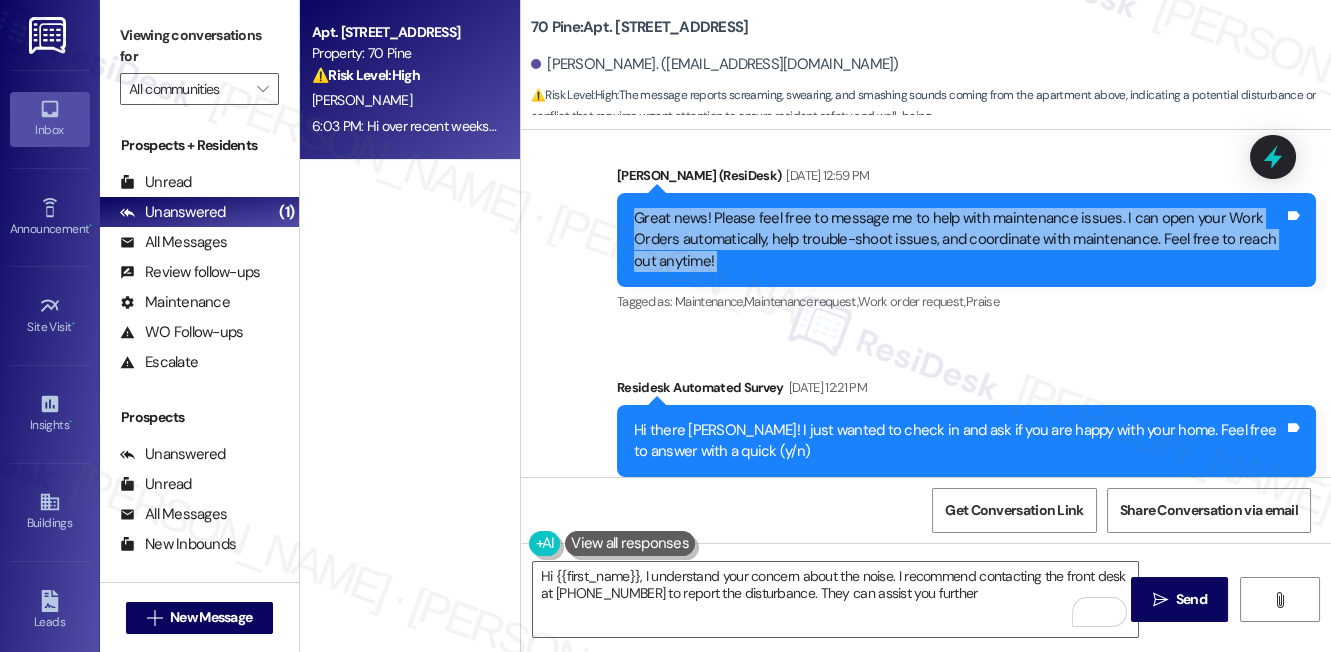 click on "Great news! Please feel free to message me to help with maintenance issues. I can open your Work Orders automatically, help trouble-shoot issues, and coordinate with maintenance. Feel free to reach out anytime!" at bounding box center [959, 240] 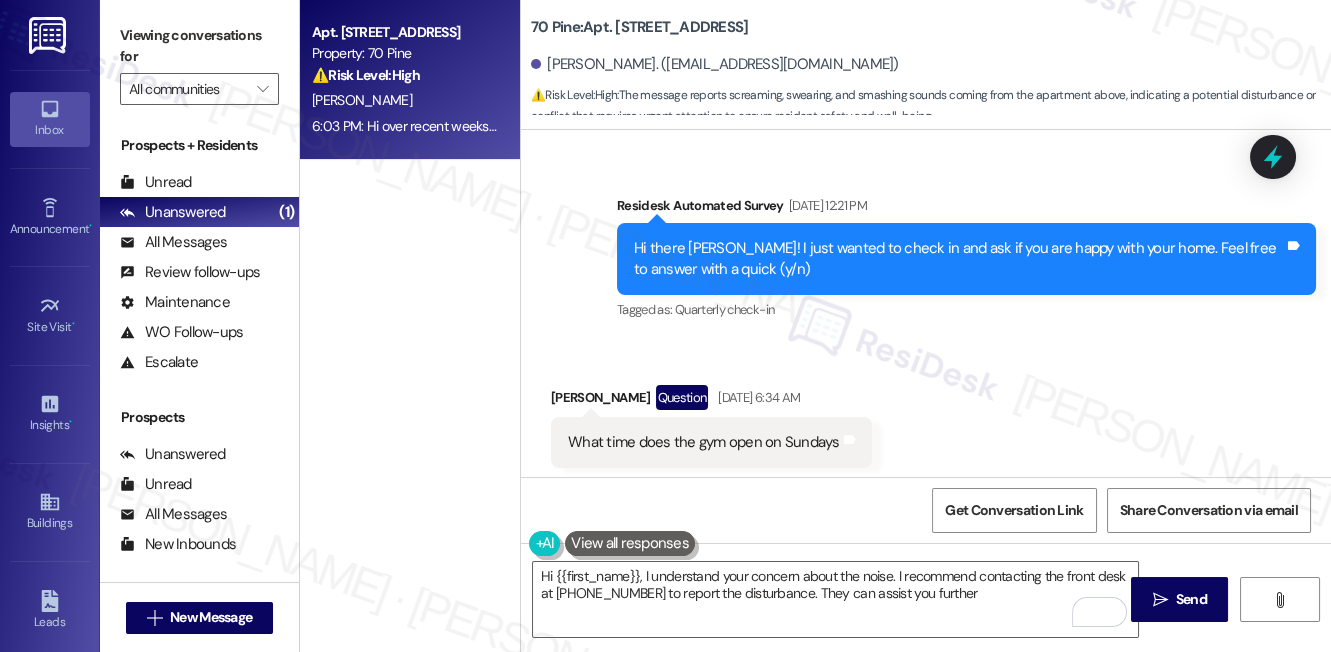click on "Hi there [PERSON_NAME]! I just wanted to check in and ask if you are happy with your home.  Feel free to answer with a quick (y/n)" at bounding box center (959, 259) 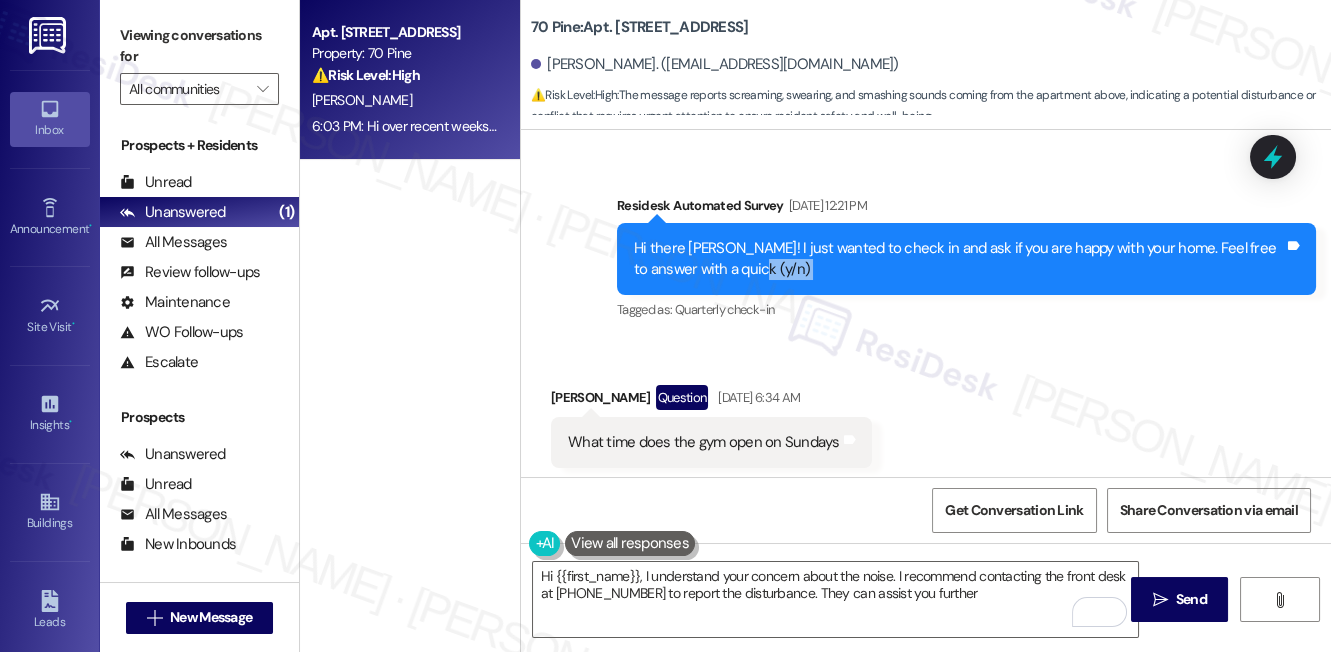 click on "Hi there [PERSON_NAME]! I just wanted to check in and ask if you are happy with your home.  Feel free to answer with a quick (y/n)" at bounding box center [959, 259] 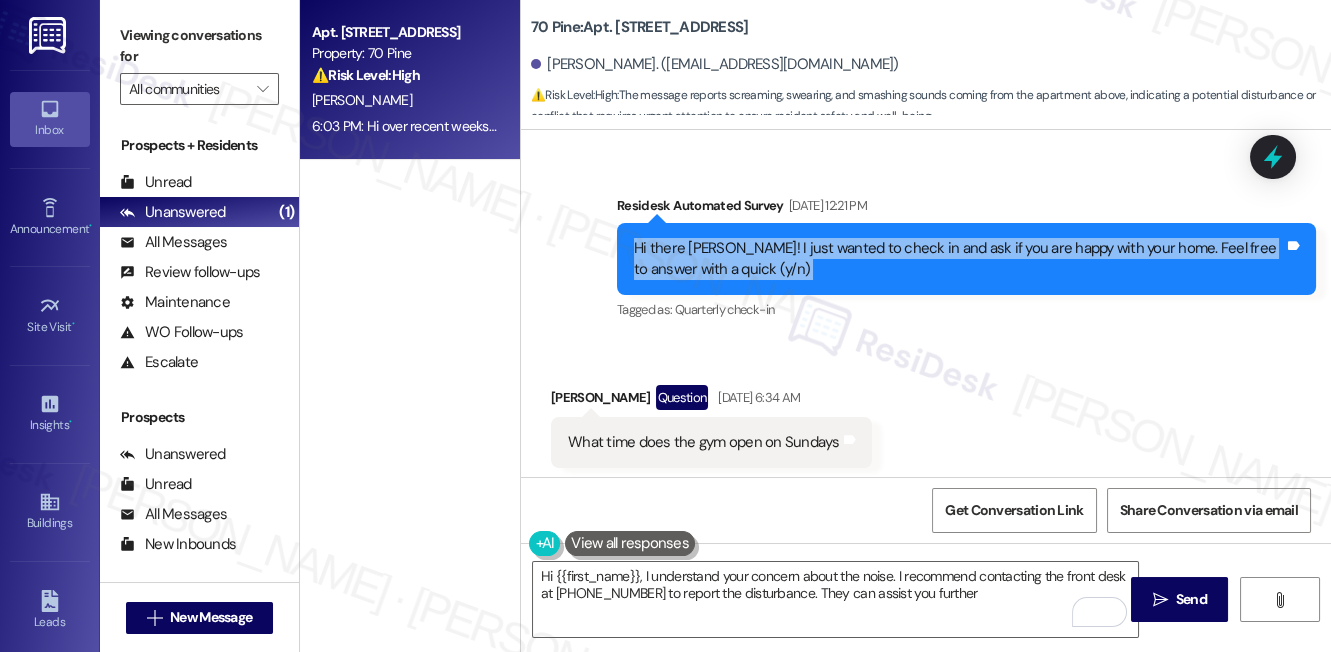click on "Hi there [PERSON_NAME]! I just wanted to check in and ask if you are happy with your home.  Feel free to answer with a quick (y/n)" at bounding box center (959, 259) 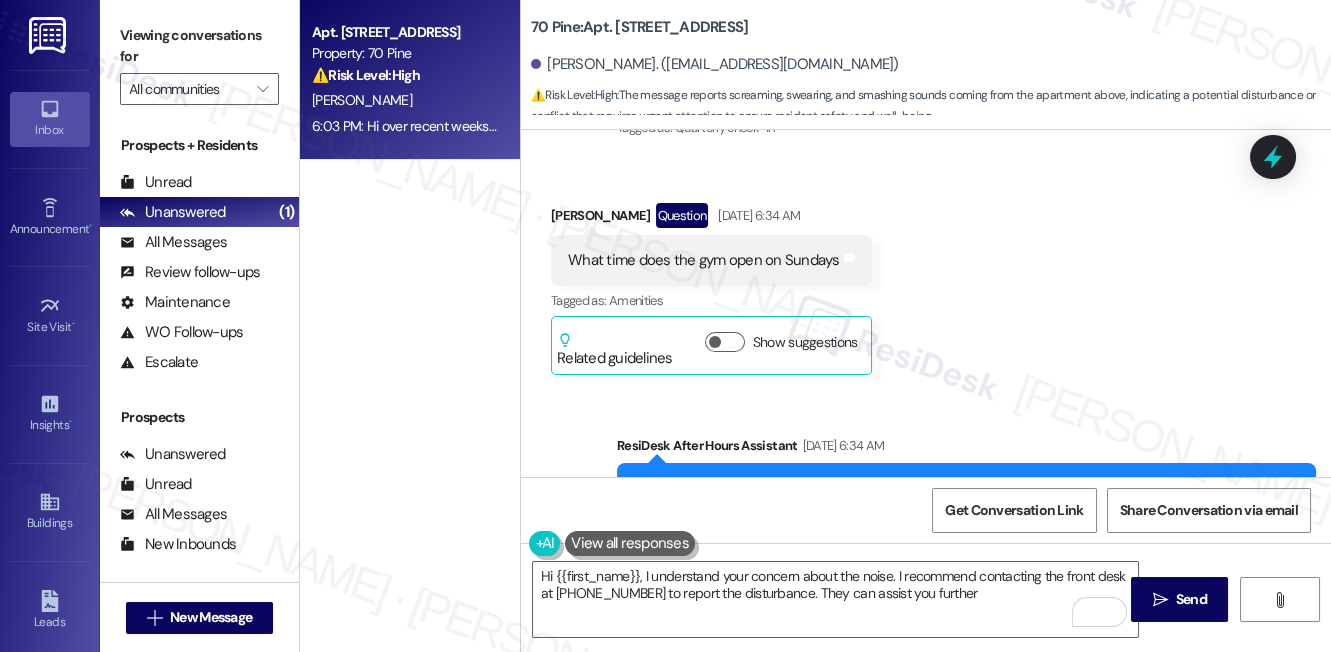 scroll, scrollTop: 3613, scrollLeft: 0, axis: vertical 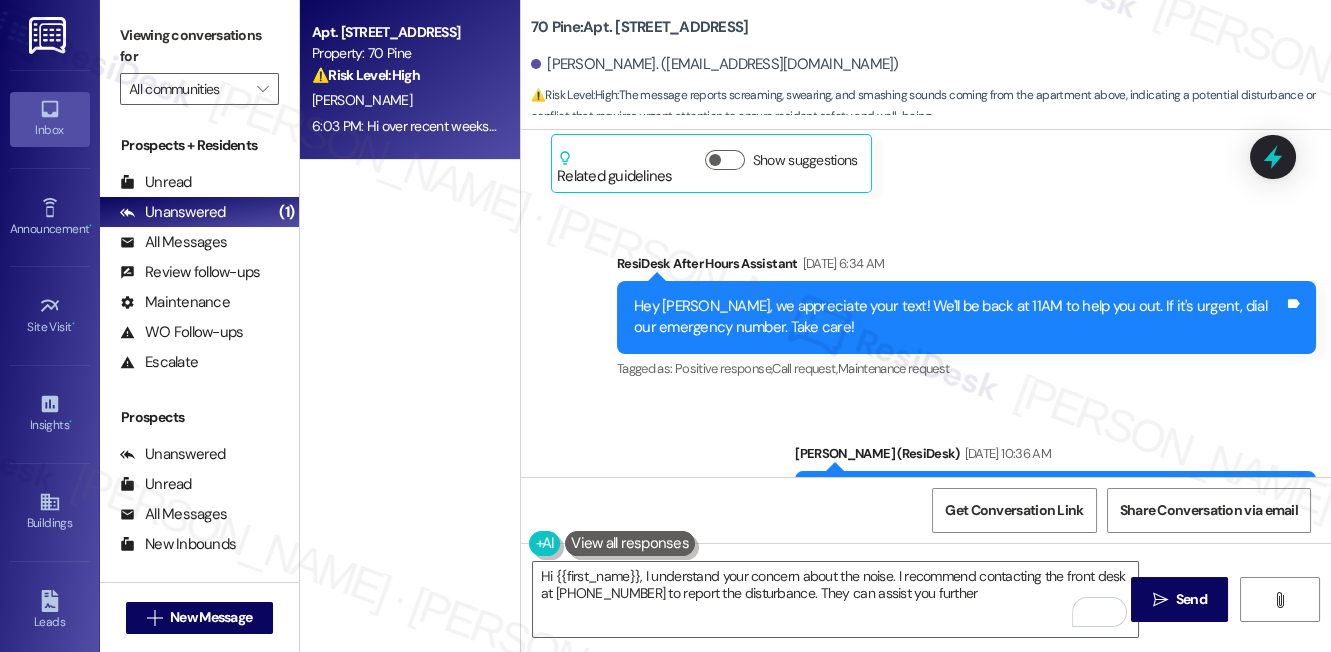 click on "Hey [PERSON_NAME], we appreciate your text! We'll be back at 11AM to help you out. If it's urgent, dial our emergency number. Take care!" at bounding box center (959, 317) 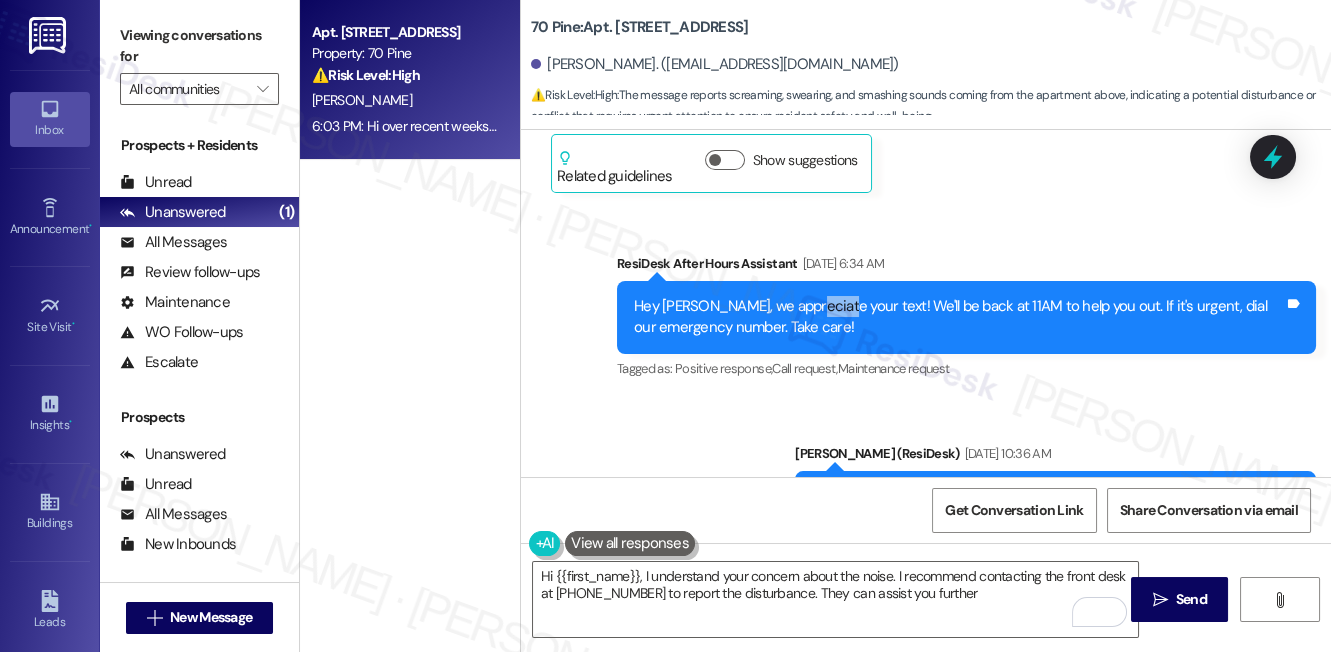 click on "Hey [PERSON_NAME], we appreciate your text! We'll be back at 11AM to help you out. If it's urgent, dial our emergency number. Take care!" at bounding box center [959, 317] 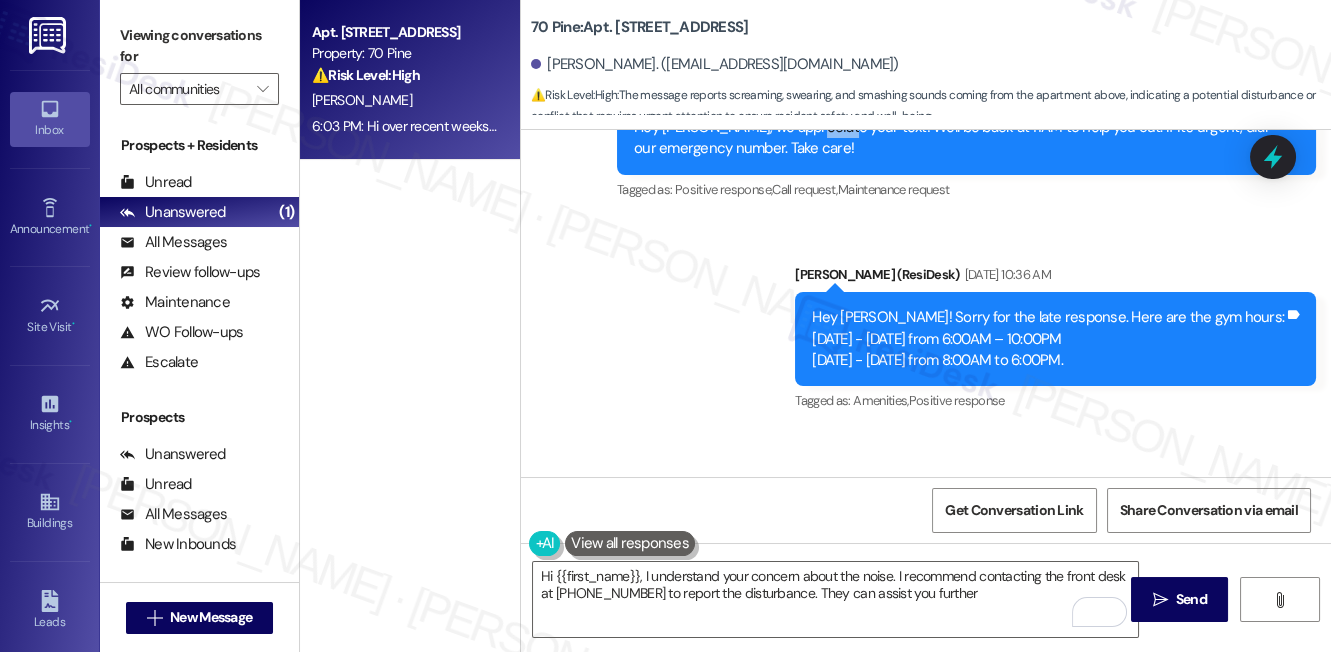 scroll, scrollTop: 3794, scrollLeft: 0, axis: vertical 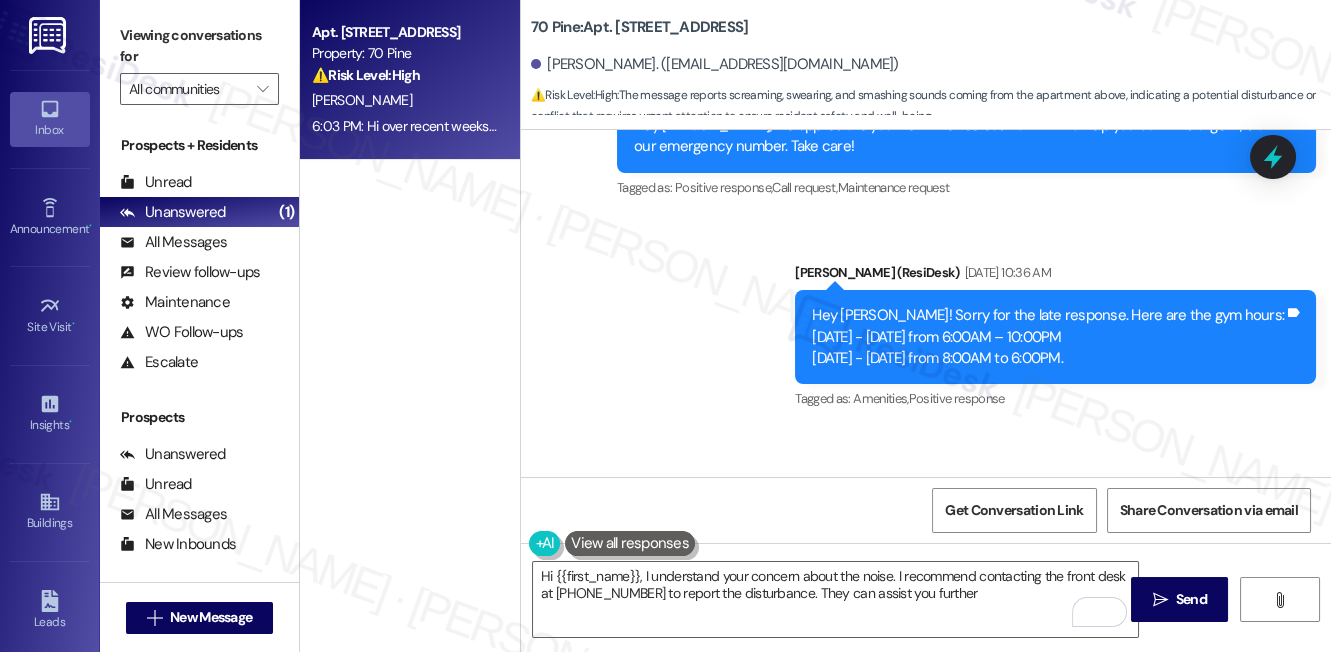 click on "Hey [PERSON_NAME]! Sorry for the late response. Here are the gym hours:
[DATE] - [DATE] from 6:00AM – 10:00PM
[DATE] - [DATE] from 8:00AM to 6:00PM." at bounding box center (1048, 337) 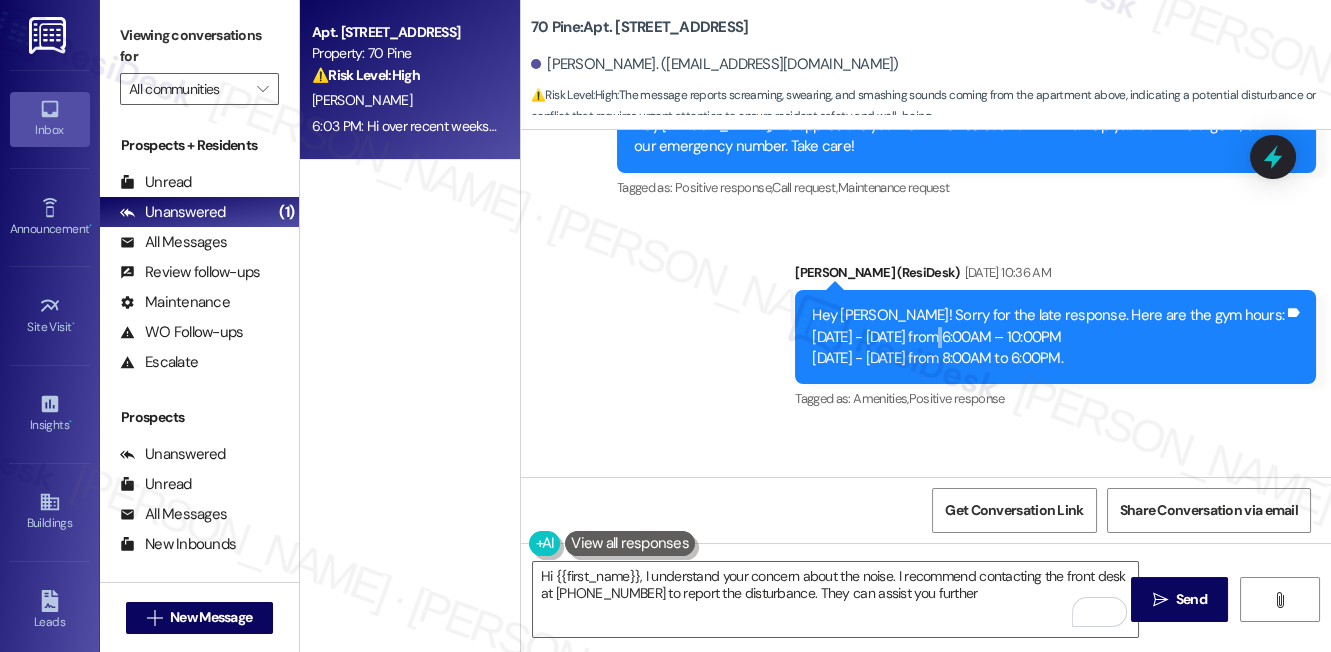 click on "Hey [PERSON_NAME]! Sorry for the late response. Here are the gym hours:
[DATE] - [DATE] from 6:00AM – 10:00PM
[DATE] - [DATE] from 8:00AM to 6:00PM." at bounding box center [1048, 337] 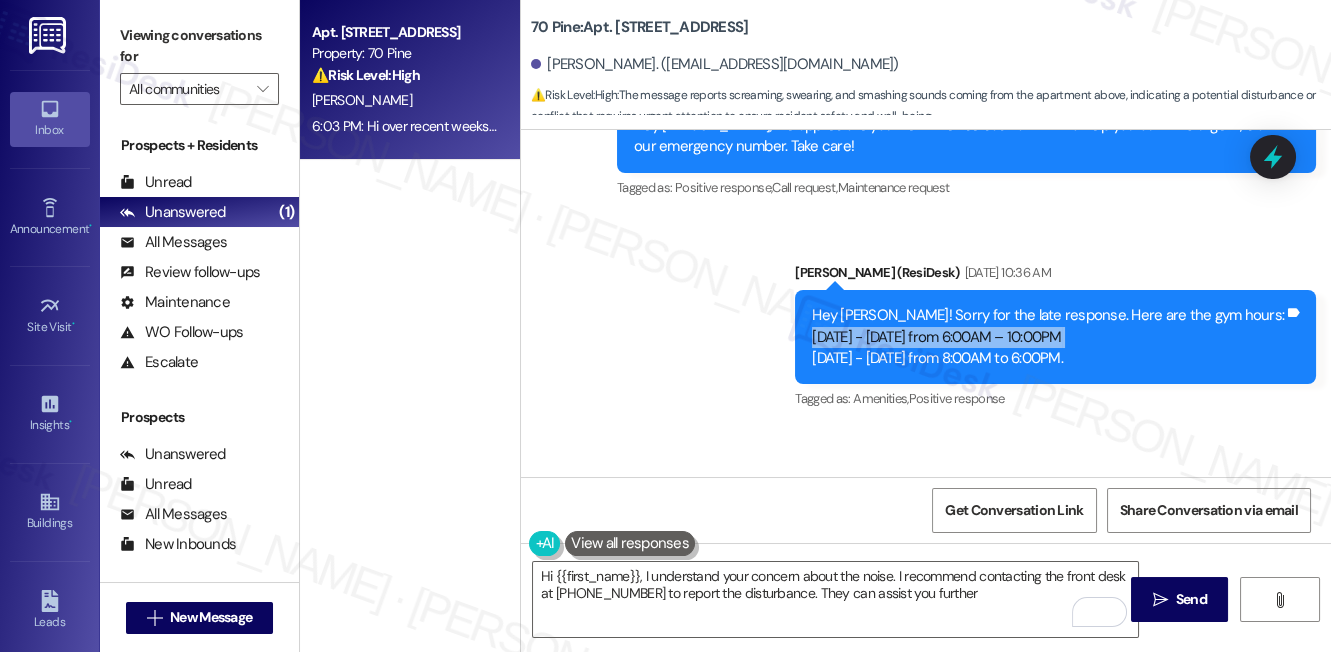 click on "Hey [PERSON_NAME]! Sorry for the late response. Here are the gym hours:
[DATE] - [DATE] from 6:00AM – 10:00PM
[DATE] - [DATE] from 8:00AM to 6:00PM." at bounding box center (1048, 337) 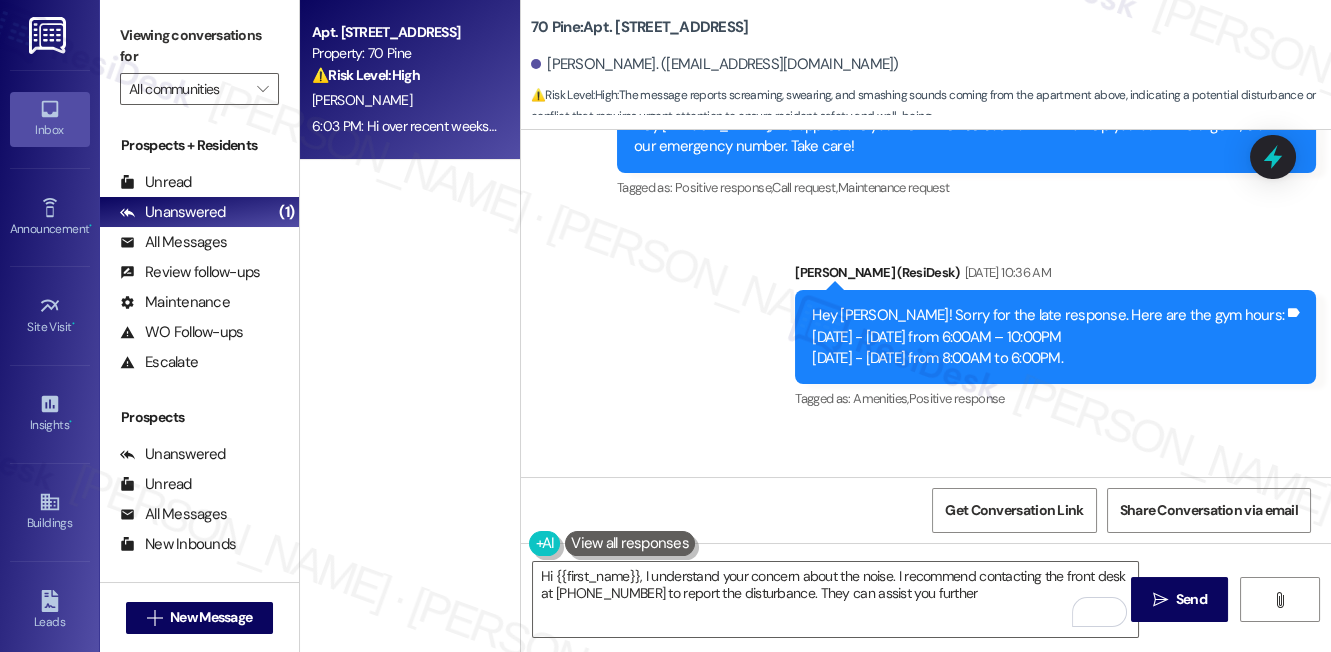 click on "Hey [PERSON_NAME]! Sorry for the late response. Here are the gym hours:
[DATE] - [DATE] from 6:00AM – 10:00PM
[DATE] - [DATE] from 8:00AM to 6:00PM." at bounding box center (1048, 337) 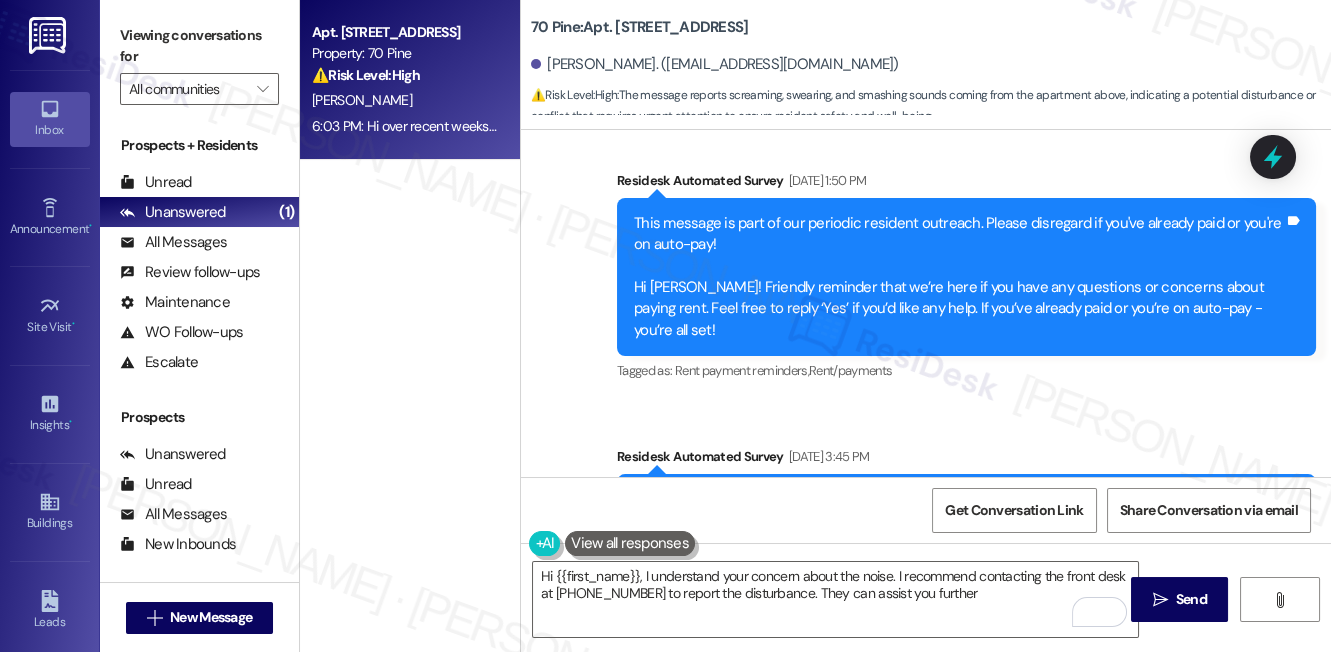 scroll, scrollTop: 4249, scrollLeft: 0, axis: vertical 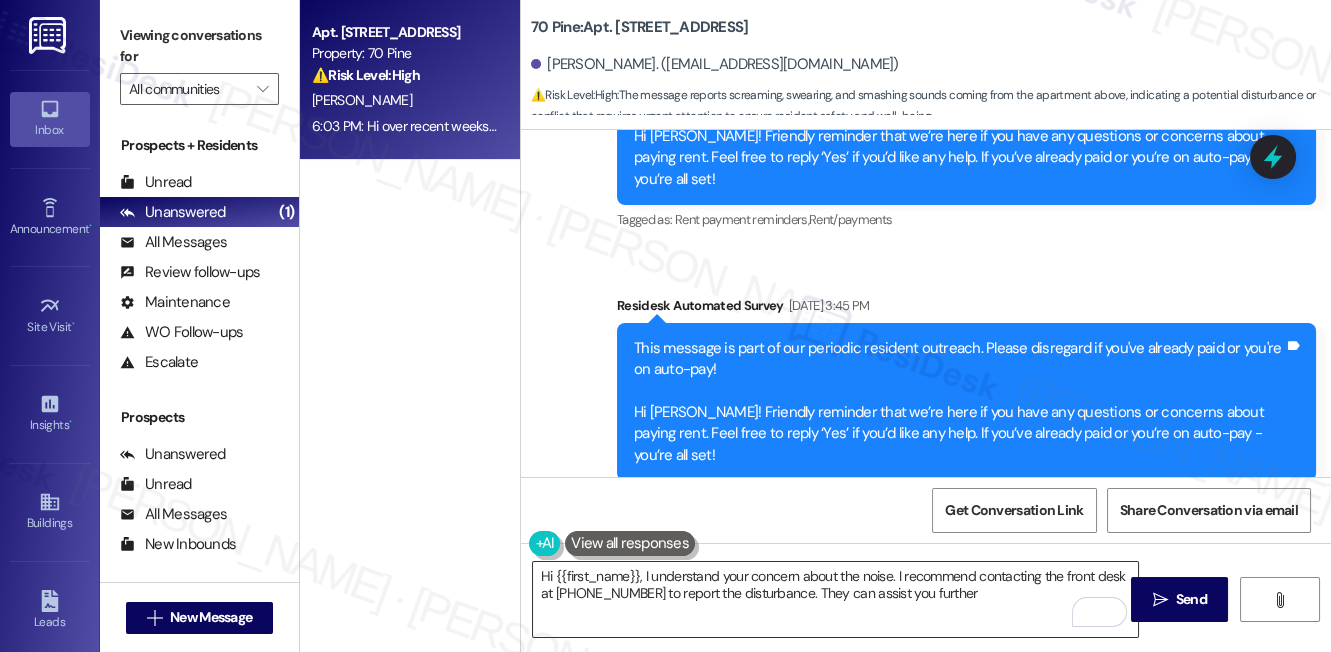 click on "Hi {{first_name}}, I understand your concern about the noise. I recommend contacting the front desk at [PHONE_NUMBER] to report the disturbance. They can assist you further" at bounding box center [836, 599] 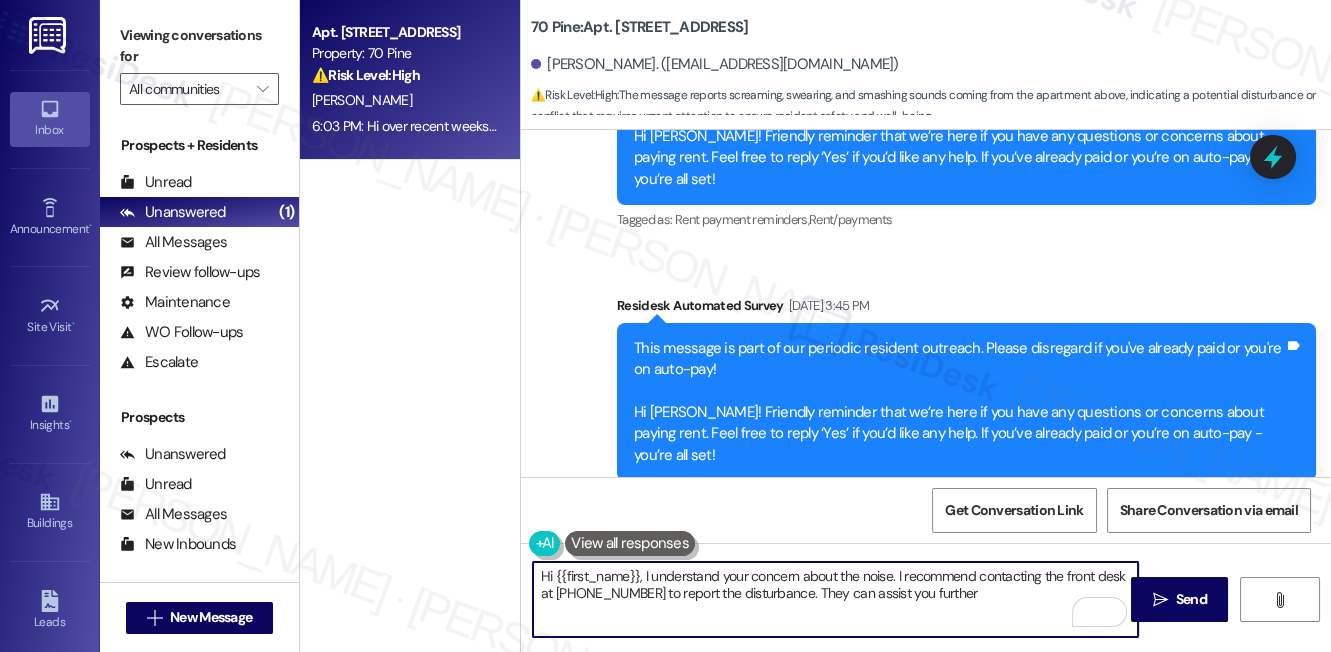 click on "Hi {{first_name}}, I understand your concern about the noise. I recommend contacting the front desk at [PHONE_NUMBER] to report the disturbance. They can assist you further" at bounding box center (836, 599) 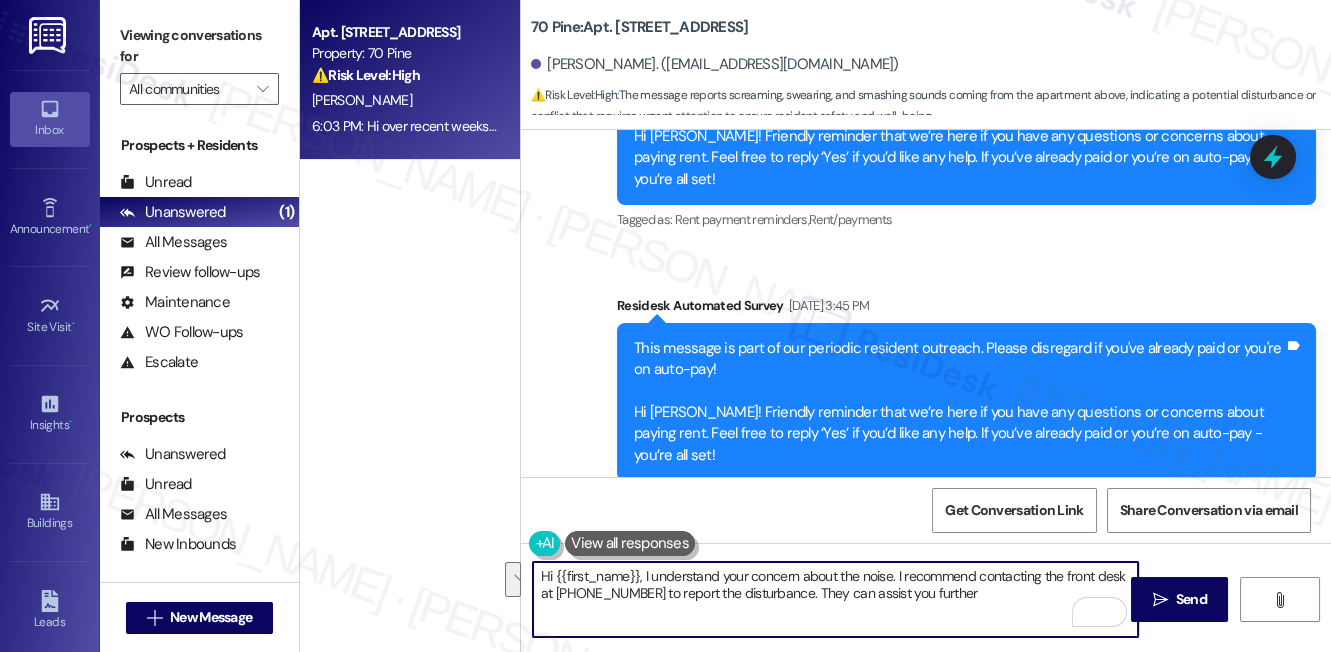 click on "Hi {{first_name}}, I understand your concern about the noise. I recommend contacting the front desk at [PHONE_NUMBER] to report the disturbance. They can assist you further" at bounding box center (836, 599) 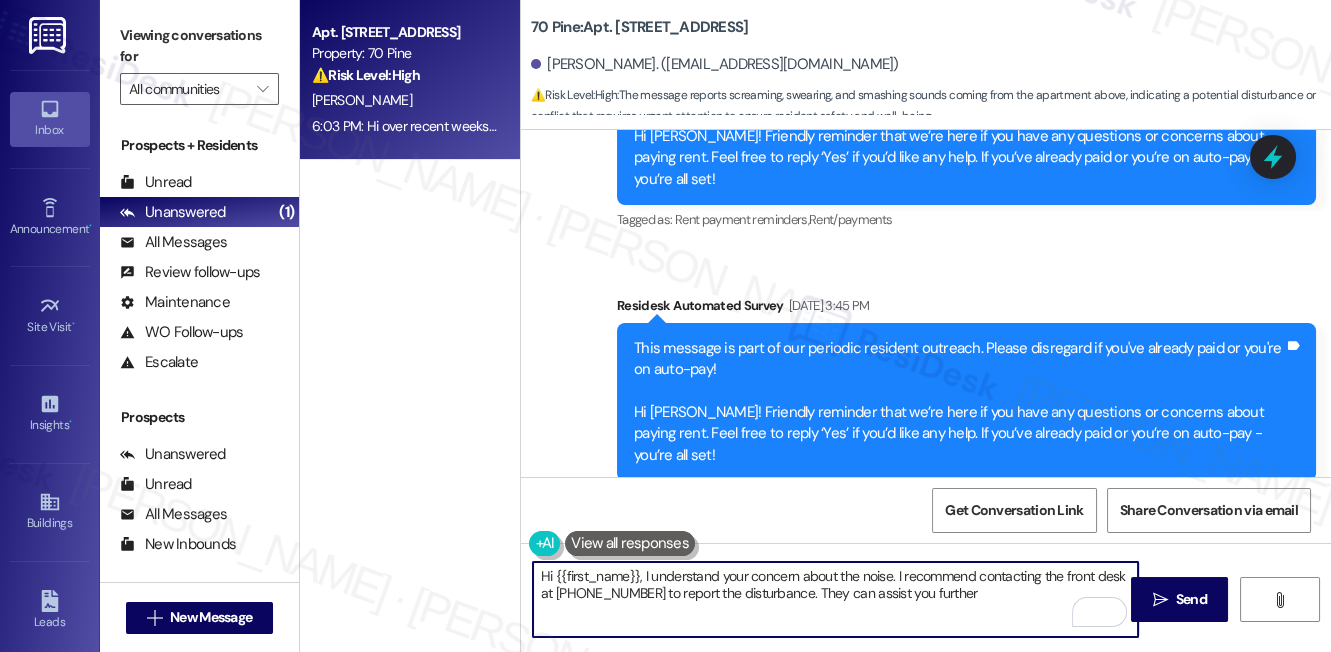 click on "Hi {{first_name}}, I understand your concern about the noise. I recommend contacting the front desk at [PHONE_NUMBER] to report the disturbance. They can assist you further" at bounding box center [836, 599] 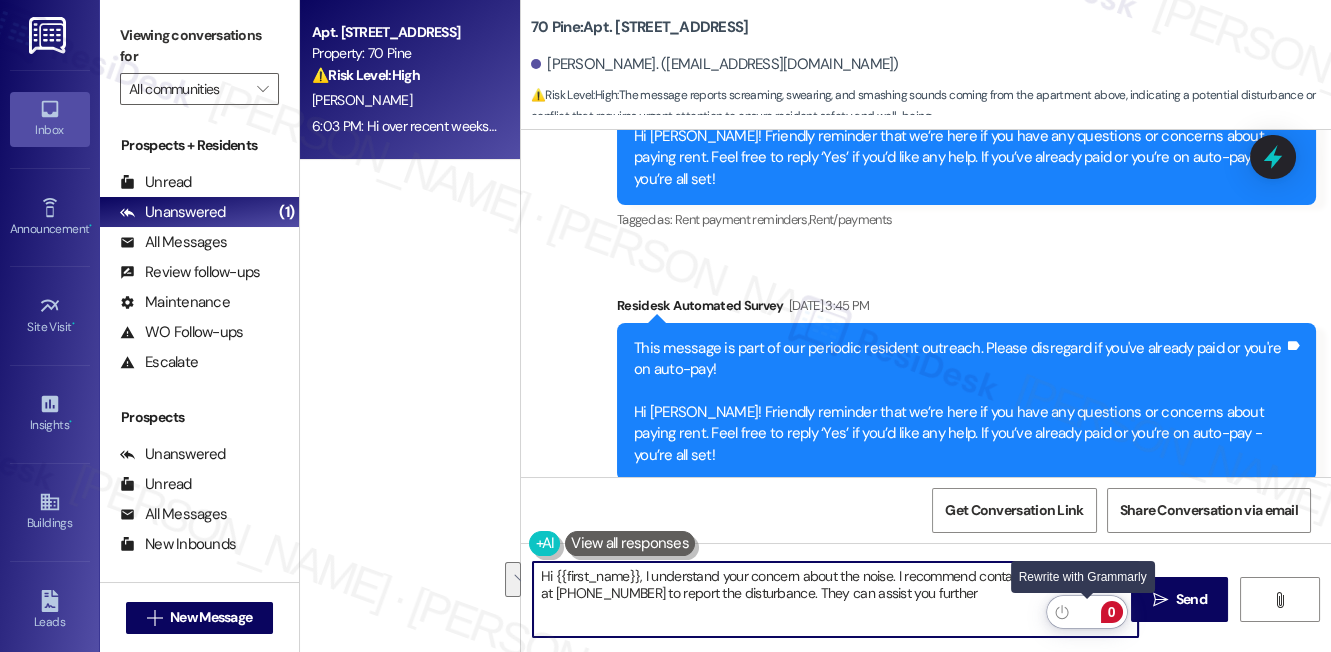 click 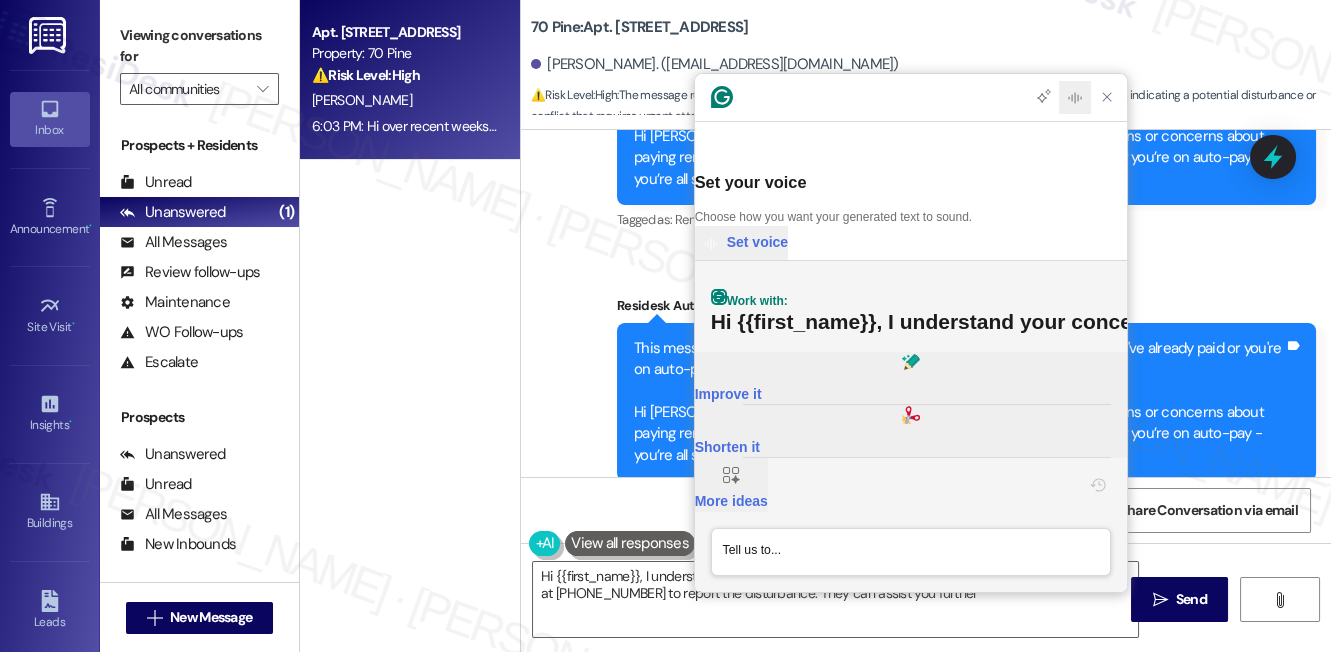 scroll, scrollTop: 0, scrollLeft: 0, axis: both 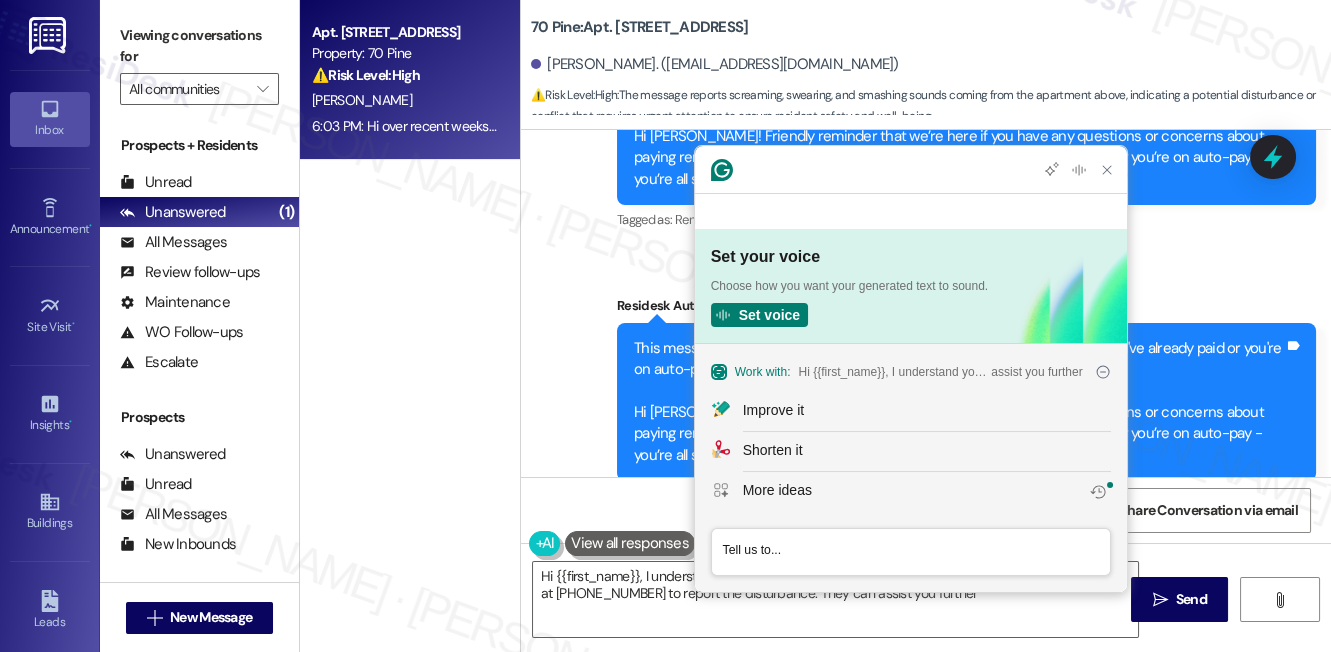 click at bounding box center [910, 553] 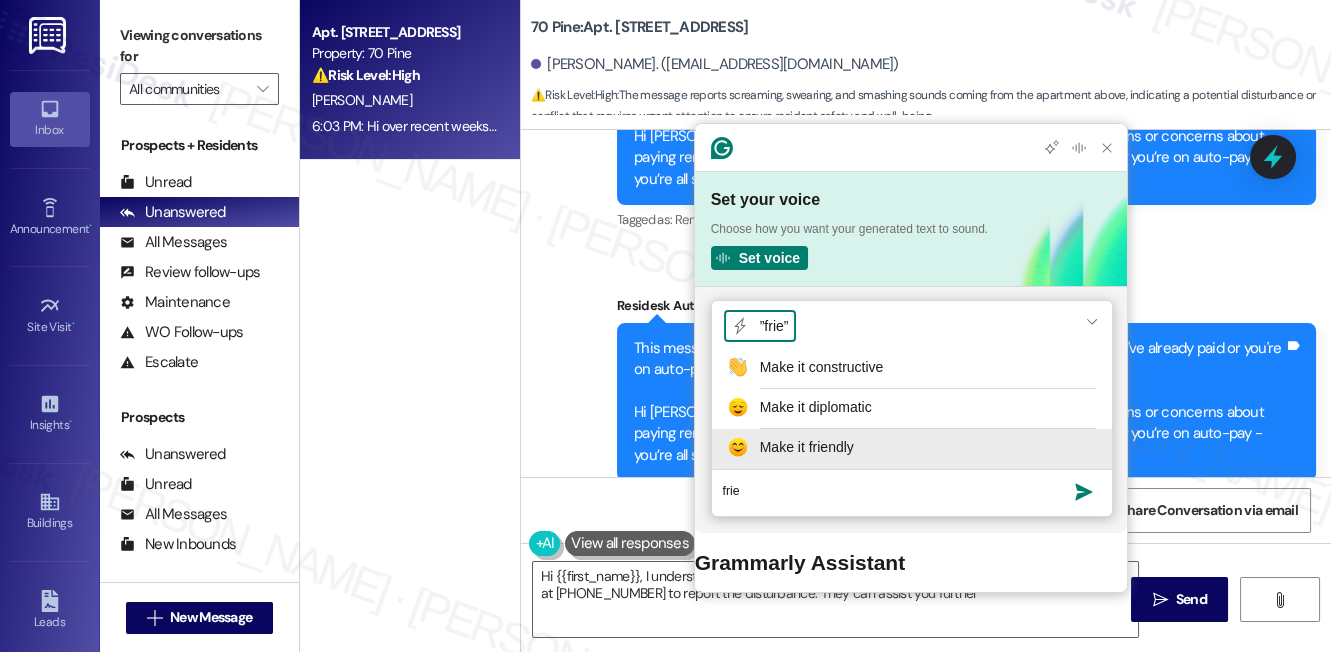 type on "frie" 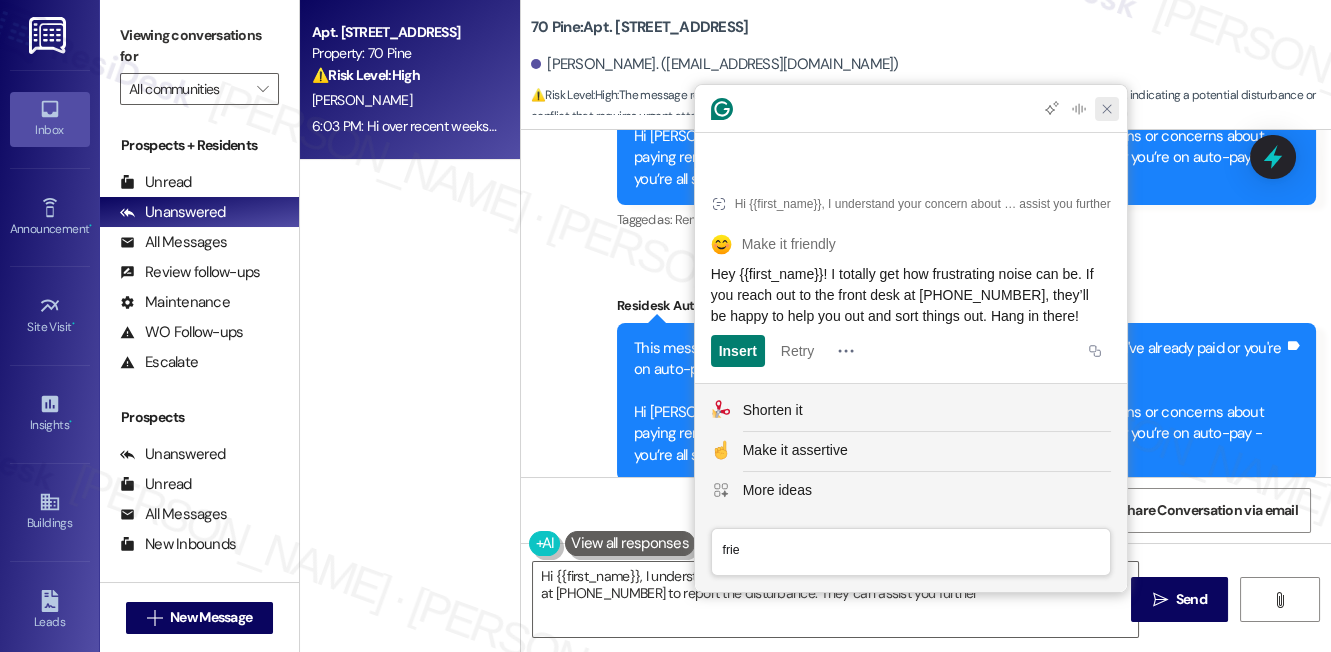 click 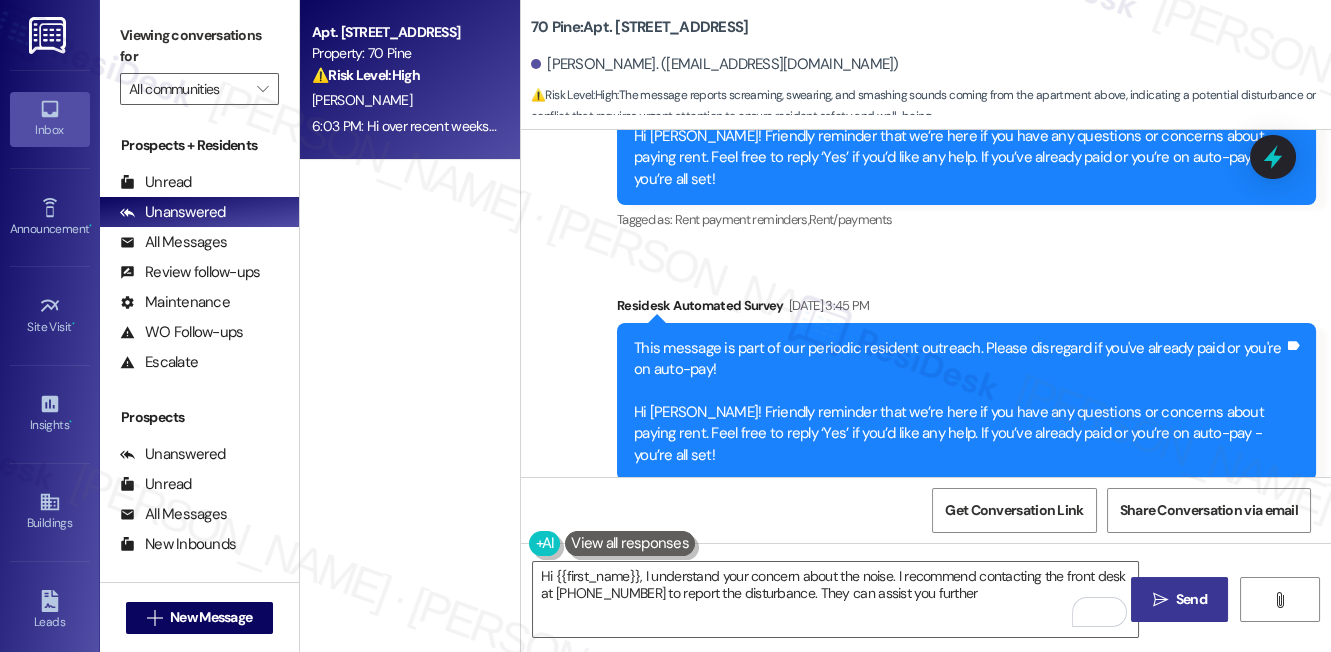 click on " Send" at bounding box center (1179, 599) 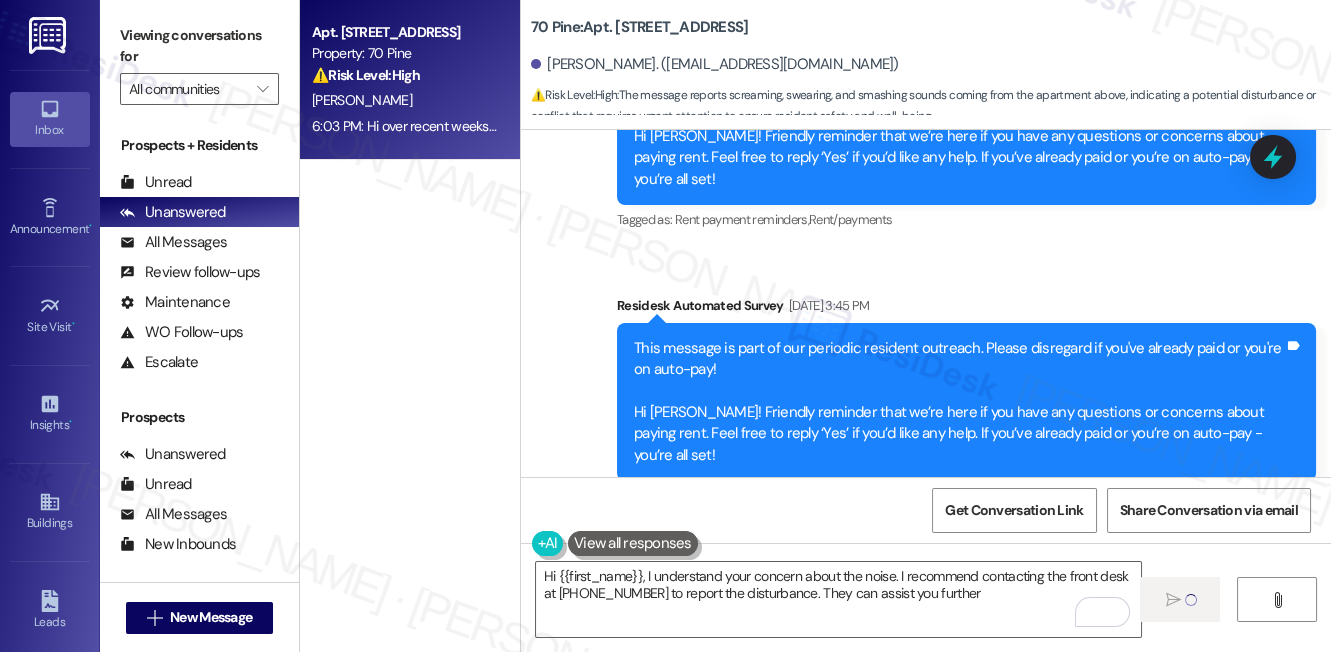 type 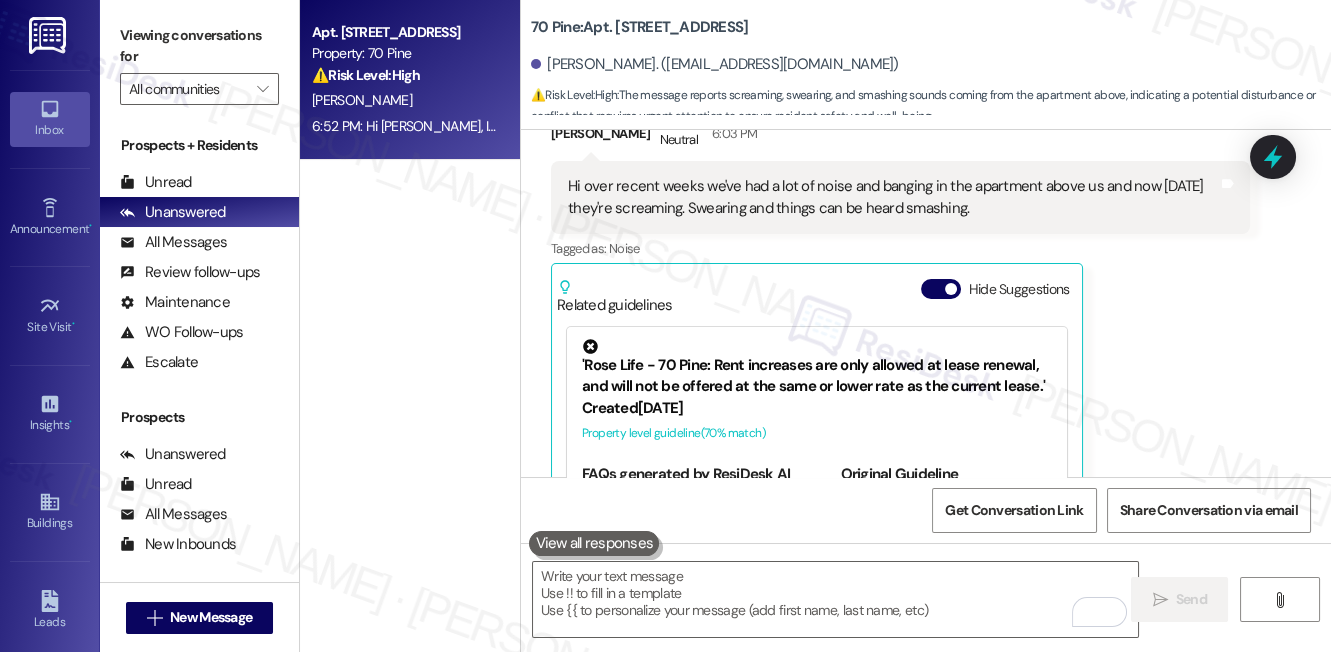scroll, scrollTop: 6859, scrollLeft: 0, axis: vertical 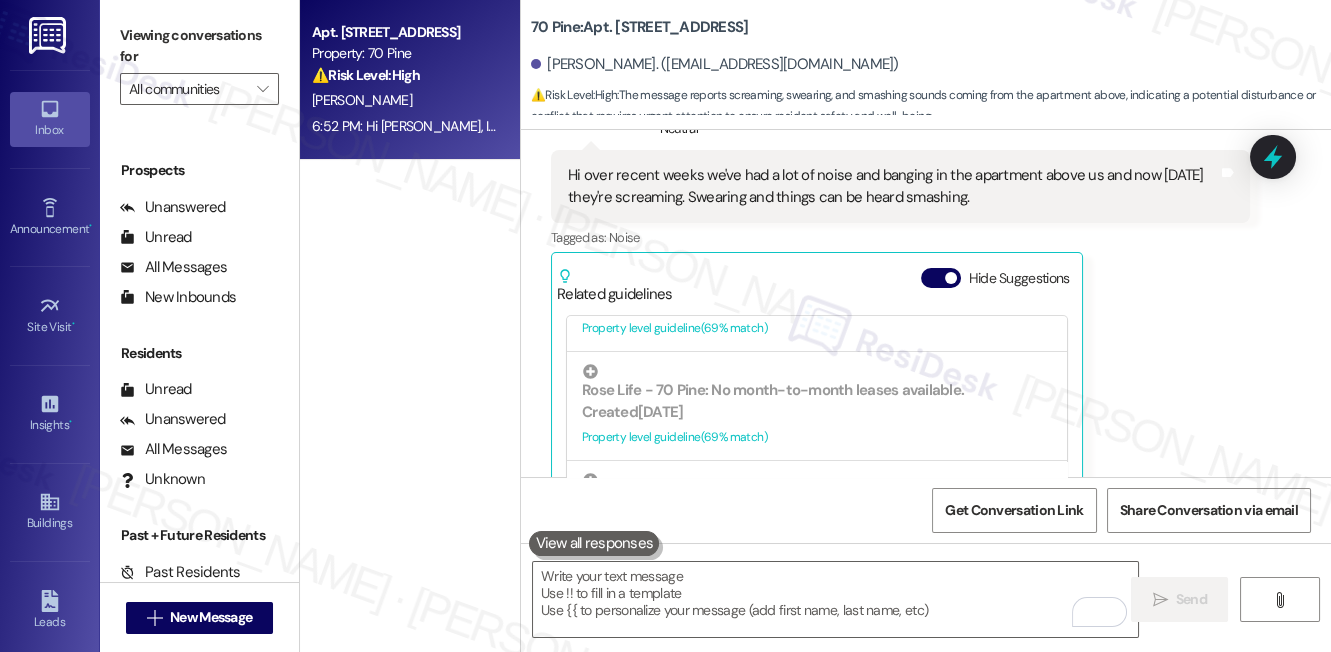 click on "[PERSON_NAME]   Neutral 6:03 PM Hi over recent weeks we've had a lot of noise and banging in the apartment above us and now [DATE] they're screaming. Swearing and things can be heard smashing. Tags and notes Tagged as:   Noise Click to highlight conversations about Noise  Related guidelines Hide Suggestions 'Rose Life - 70 Pine: Rent increases are only allowed at lease renewal, and will not be offered at the same or lower rate as the current lease.' Created  [DATE] Property level guideline  ( 70 % match) FAQs generated by ResiDesk AI When can I negotiate my rent? Rent negotiations can be conducted at the time of renewal. Will my rent stay the same or decrease at renewal? No, rent will only increase at renewal. We do not offer the same or lower rates than the current rate. How much will my rent increase at renewal? The specific increase amount varies and will be communicated to you during the renewal process. Is there a way to keep my current rent rate? Can I request a smaller rent increase?  (" at bounding box center [900, 336] 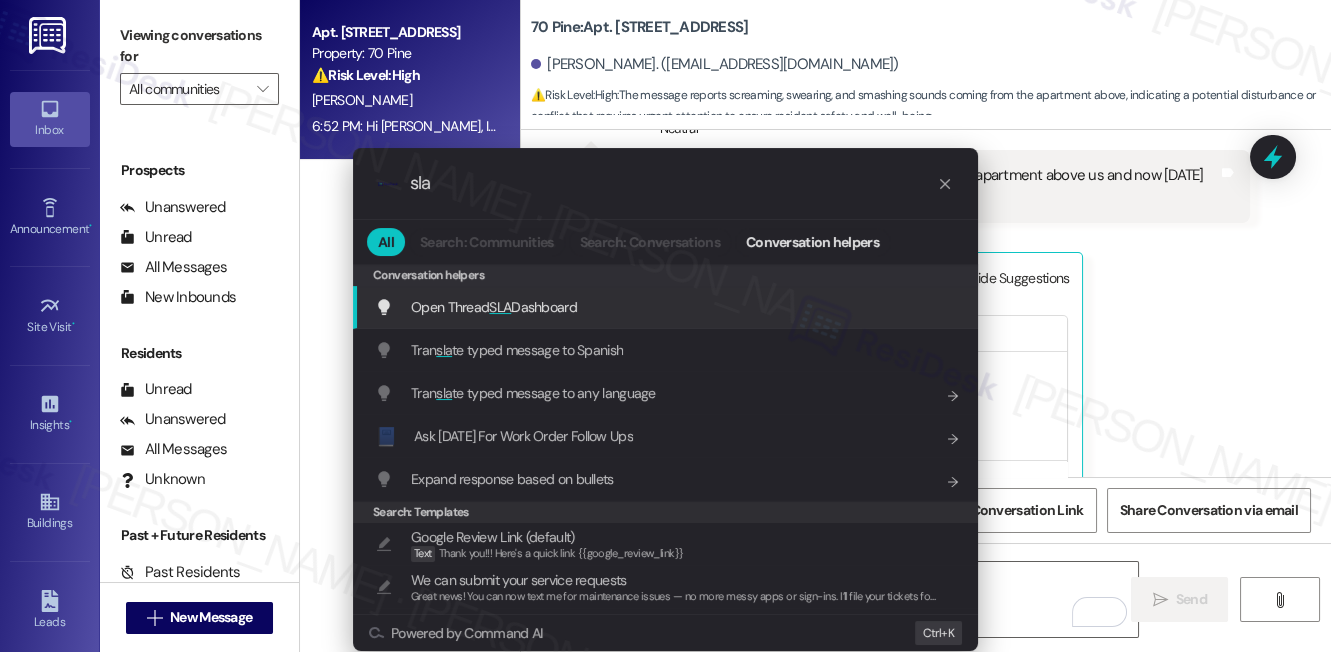 type on "sla" 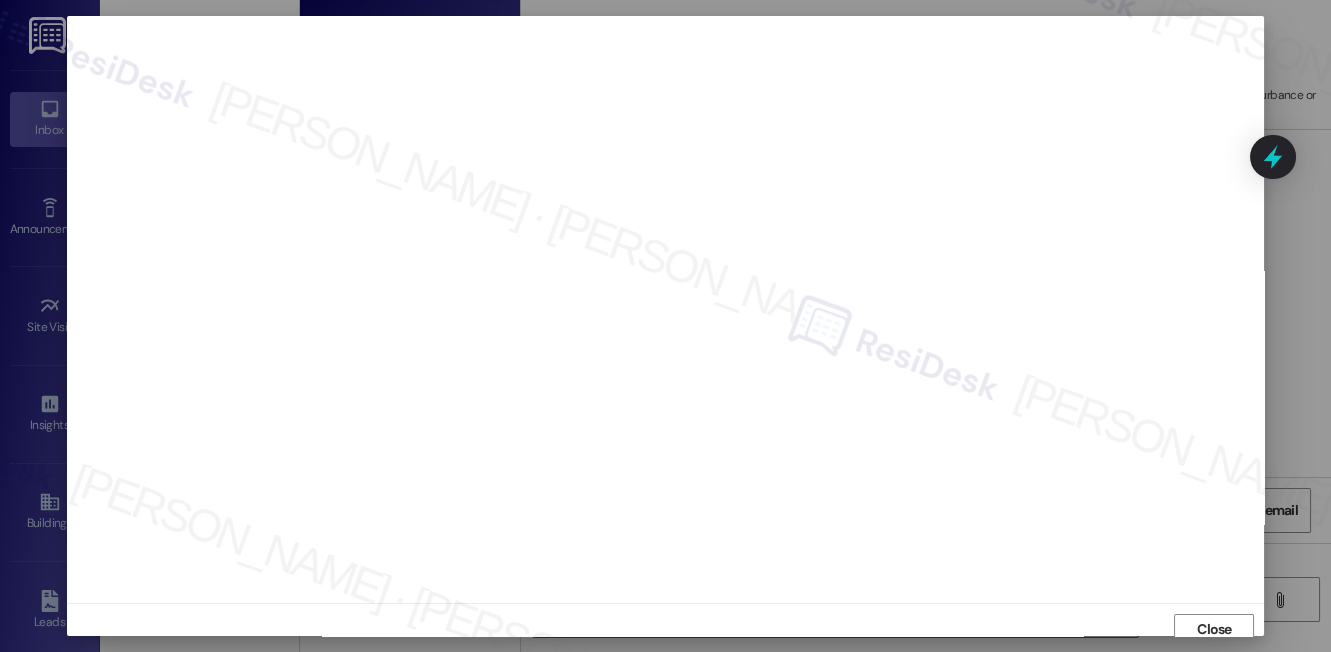 scroll, scrollTop: 9, scrollLeft: 0, axis: vertical 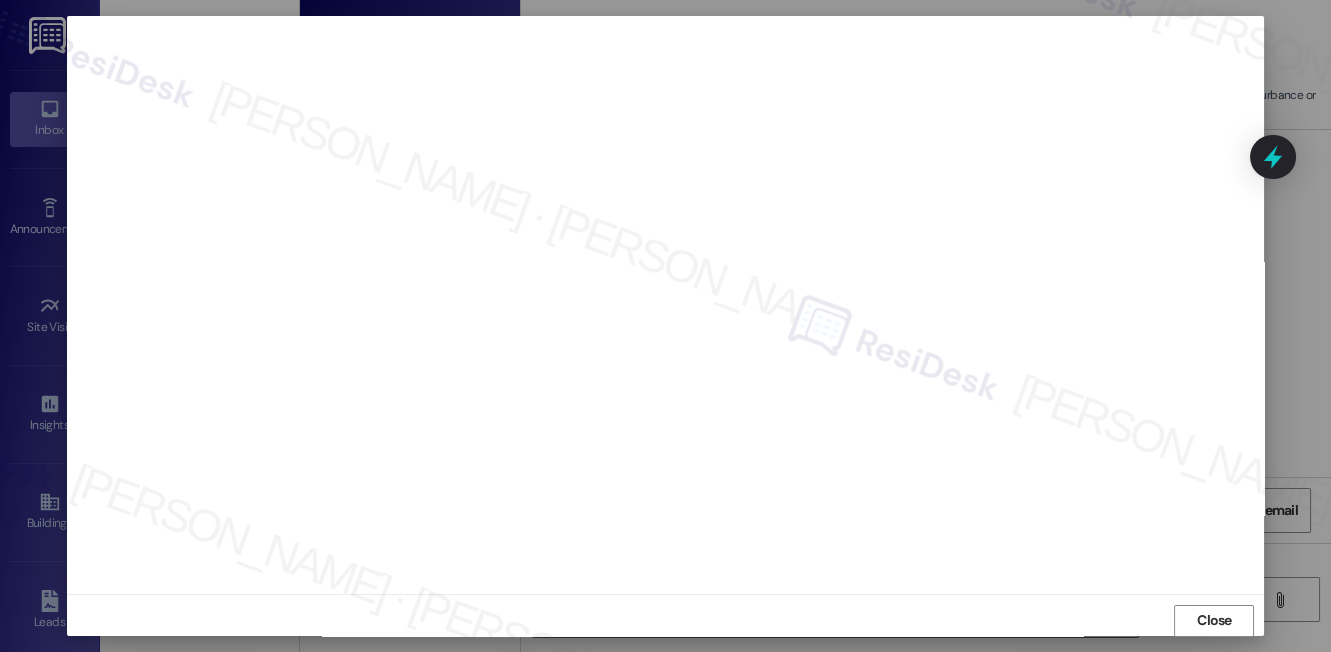 click on "Close" at bounding box center [1214, 621] 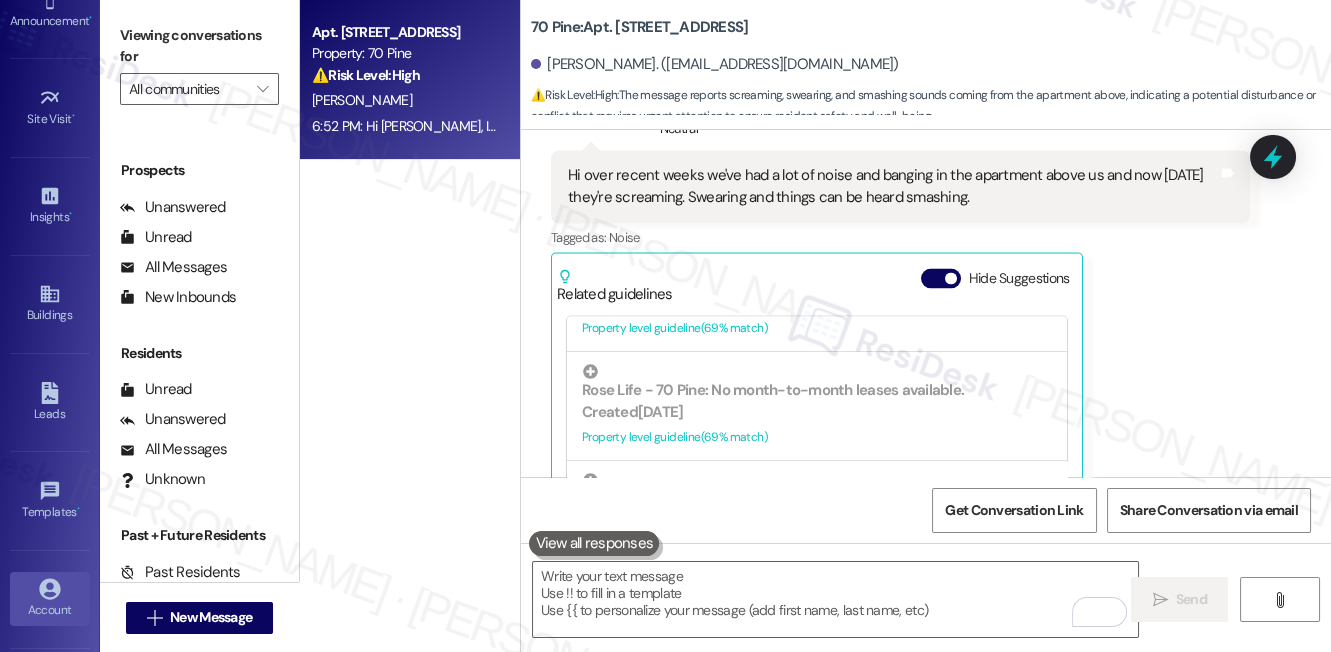 scroll, scrollTop: 294, scrollLeft: 0, axis: vertical 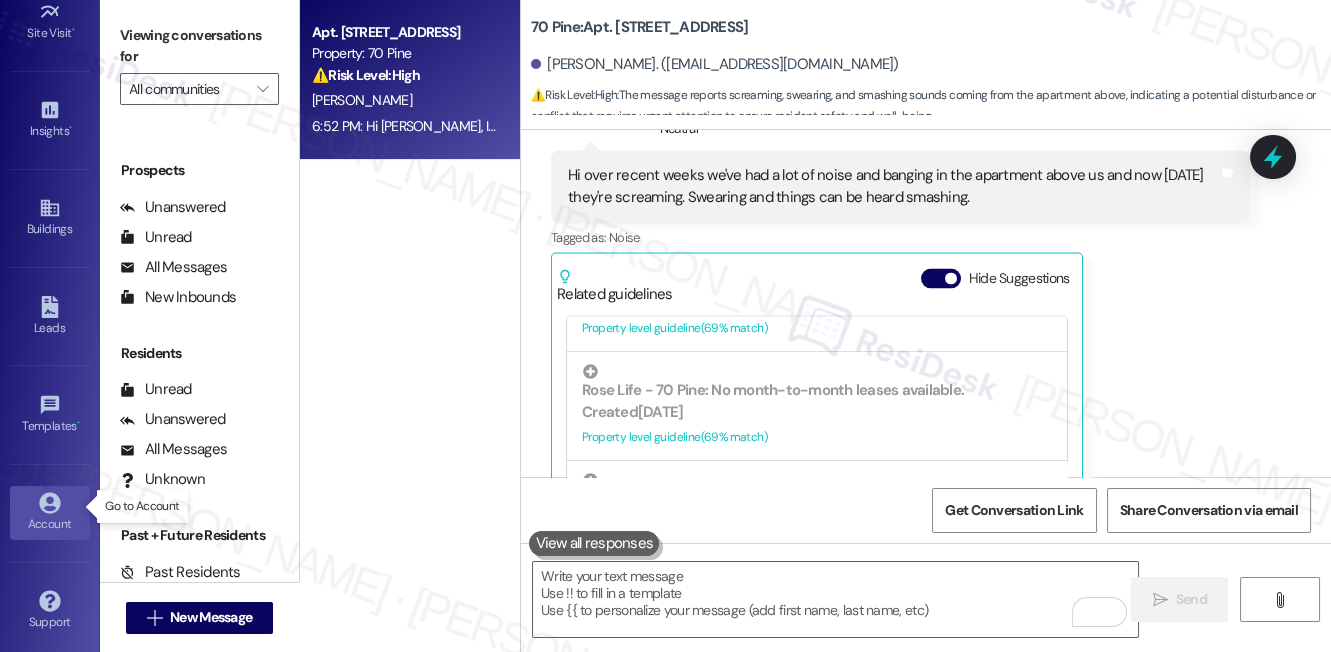 click 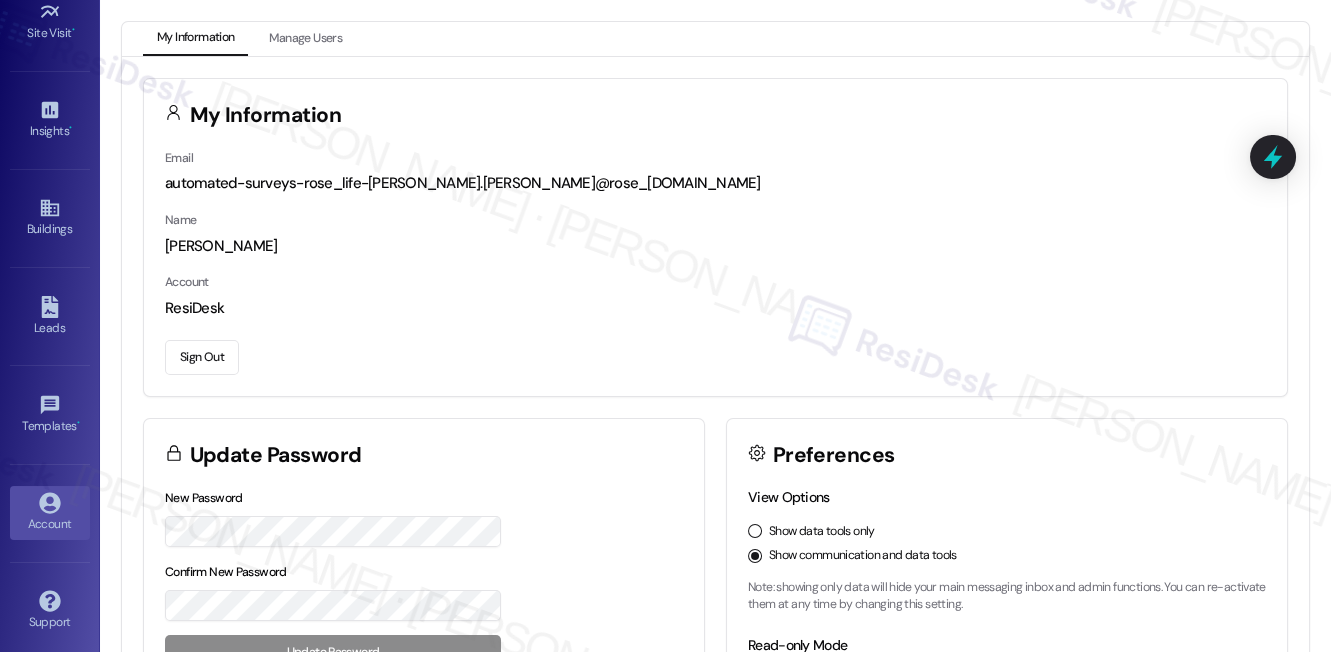 click on "Sign Out" at bounding box center [202, 357] 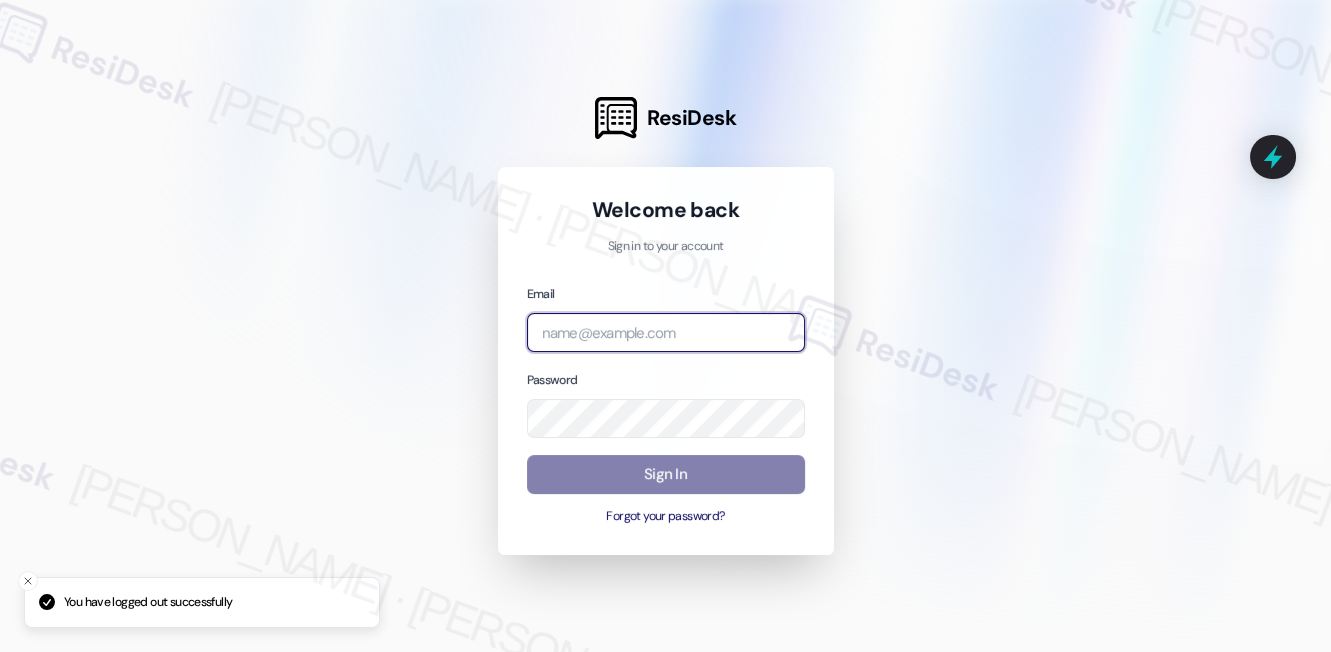 click at bounding box center (666, 332) 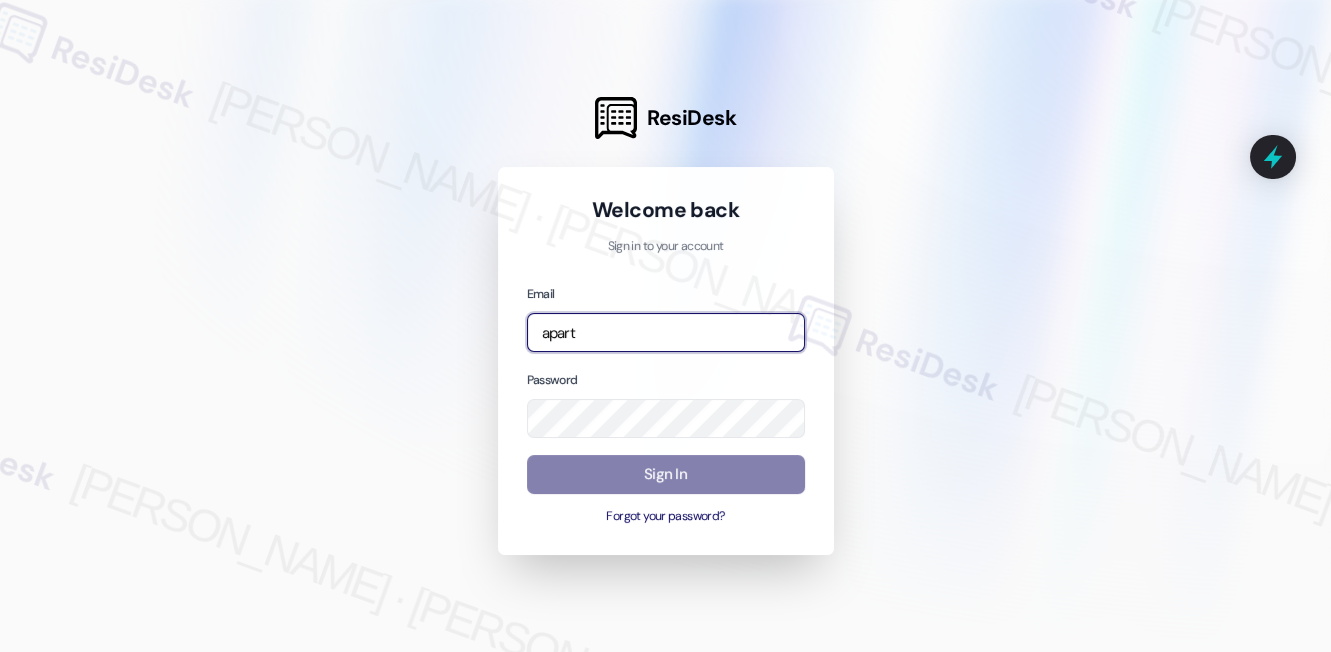 type on "automated-surveys-apartment_management_pros-[PERSON_NAME].[PERSON_NAME]@apartment_management_[DOMAIN_NAME]" 